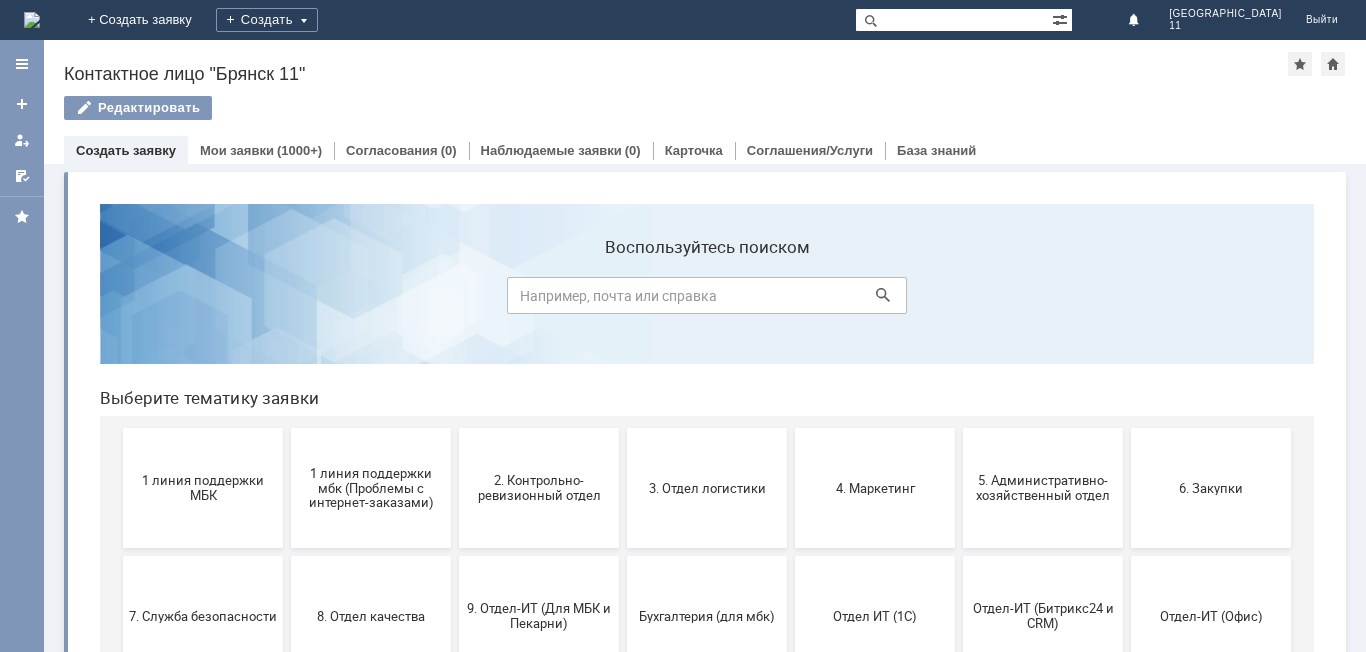 scroll, scrollTop: 0, scrollLeft: 0, axis: both 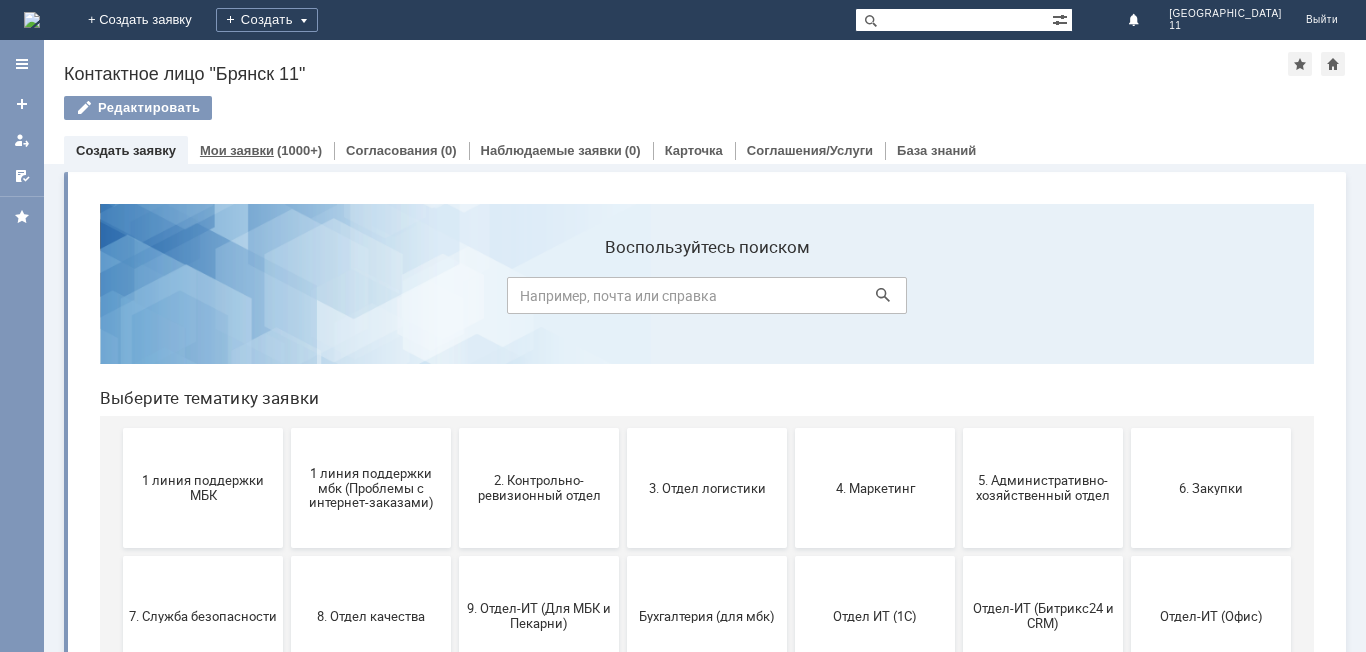 click on "Мои заявки" at bounding box center (237, 150) 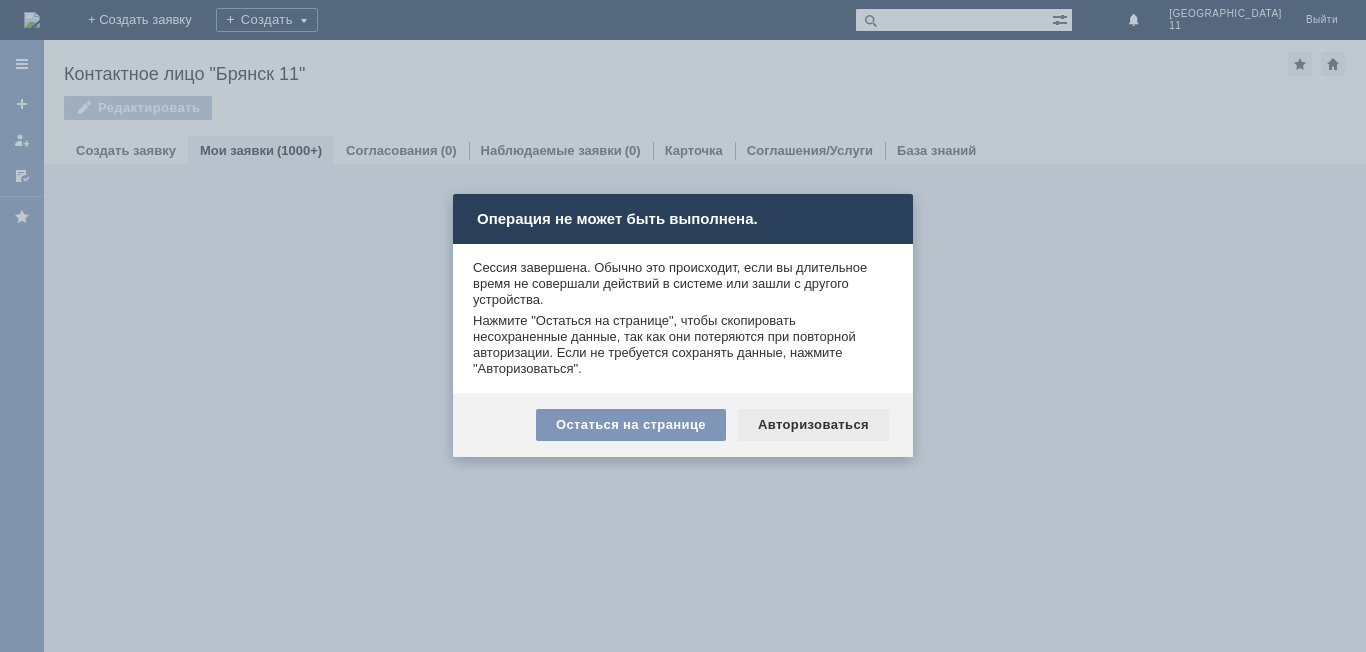 click on "Авторизоваться" at bounding box center (813, 425) 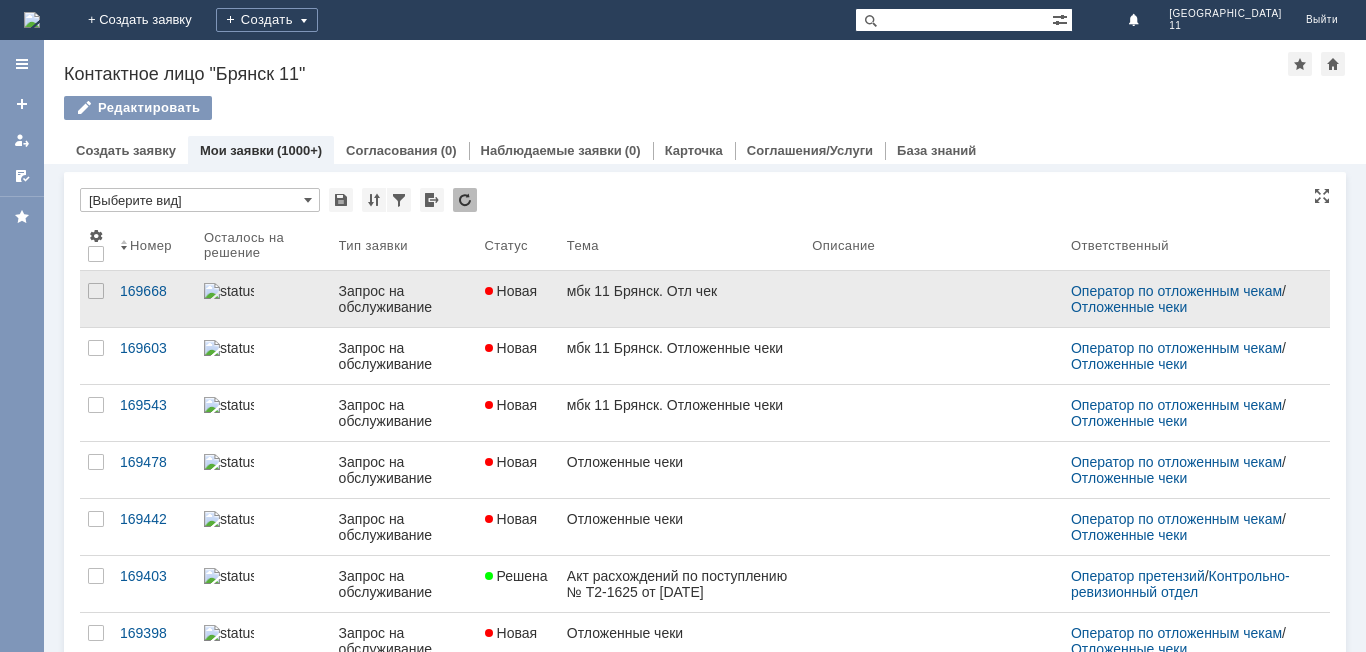 scroll, scrollTop: 0, scrollLeft: 0, axis: both 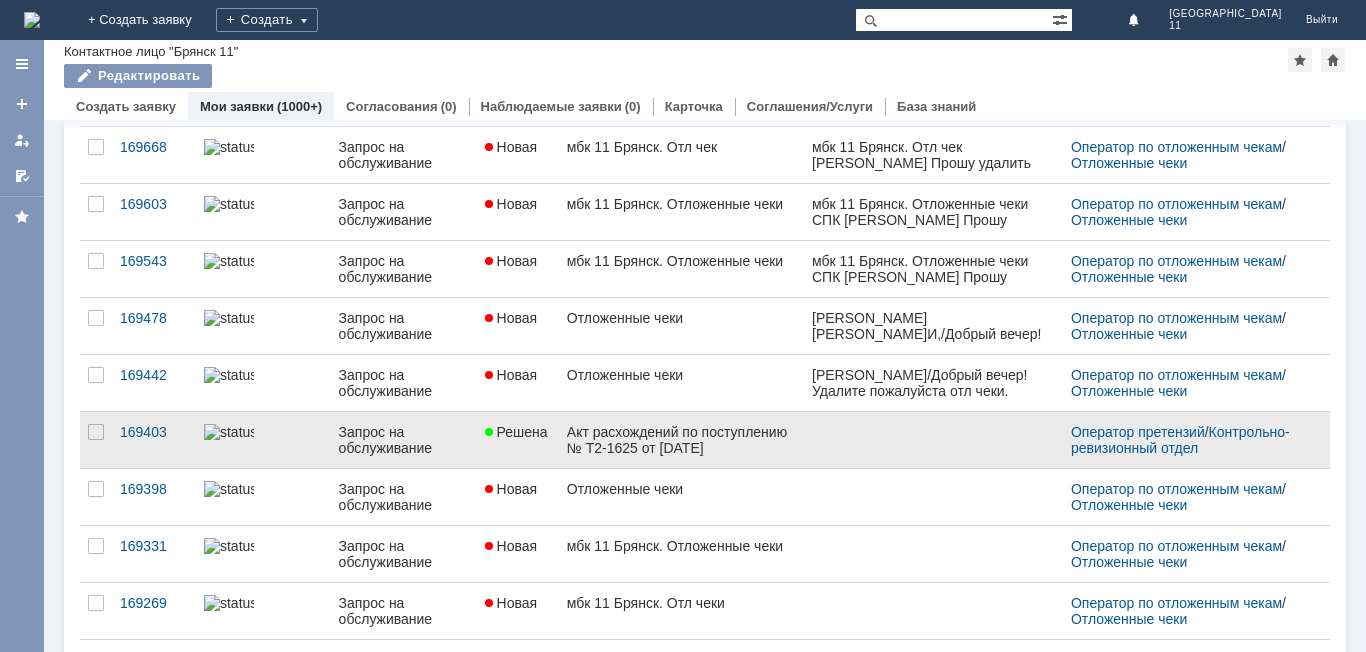 click on "Акт расхождений по поступлению № Т2-1625 от [DATE]" at bounding box center [681, 440] 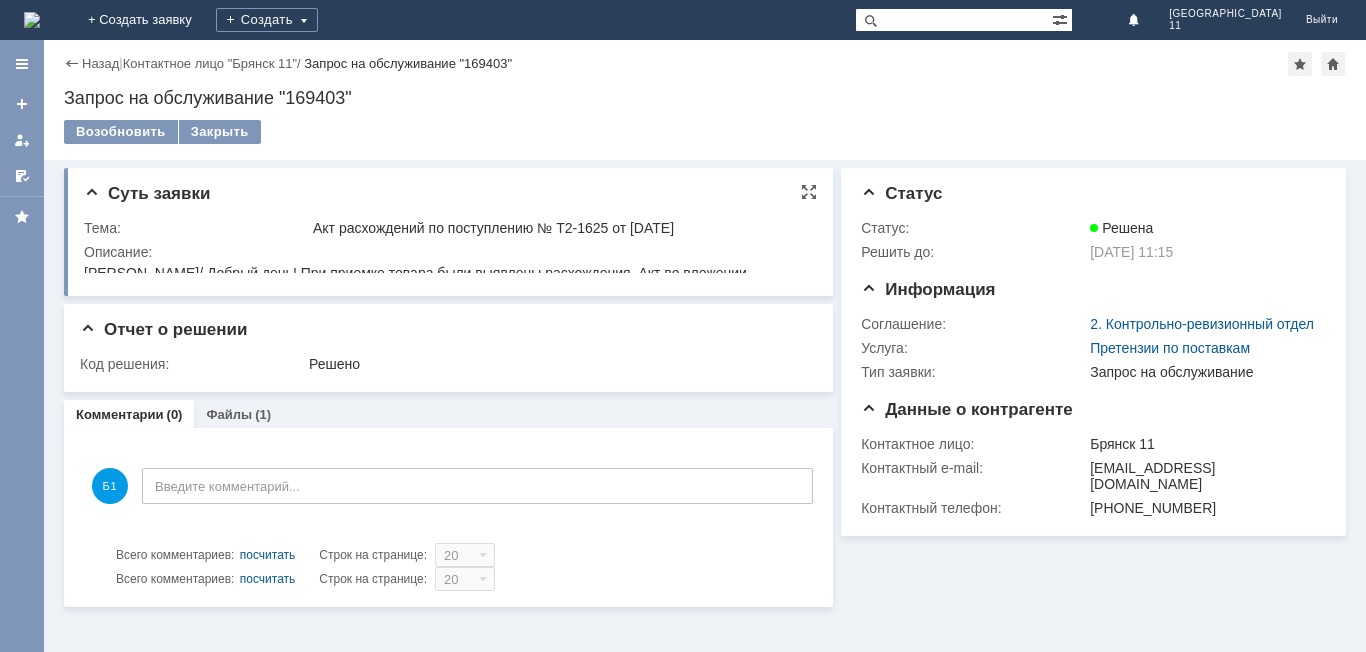 scroll, scrollTop: 0, scrollLeft: 0, axis: both 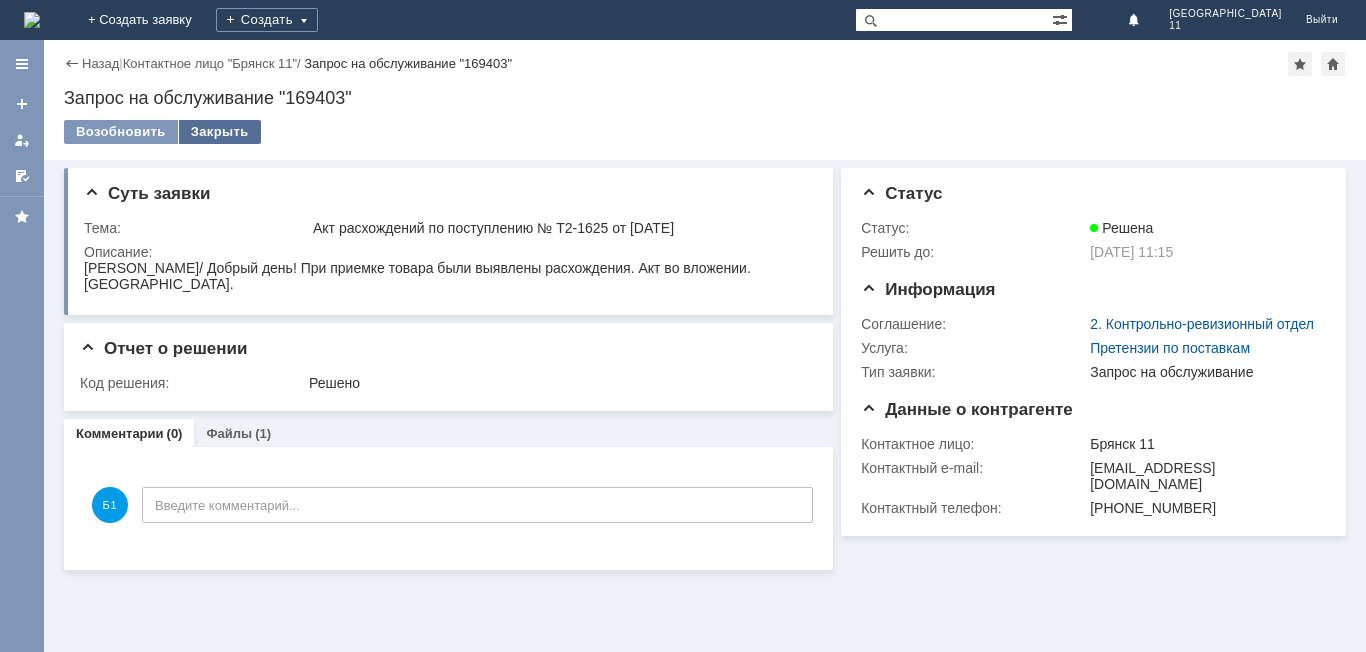 click on "Закрыть" at bounding box center (220, 132) 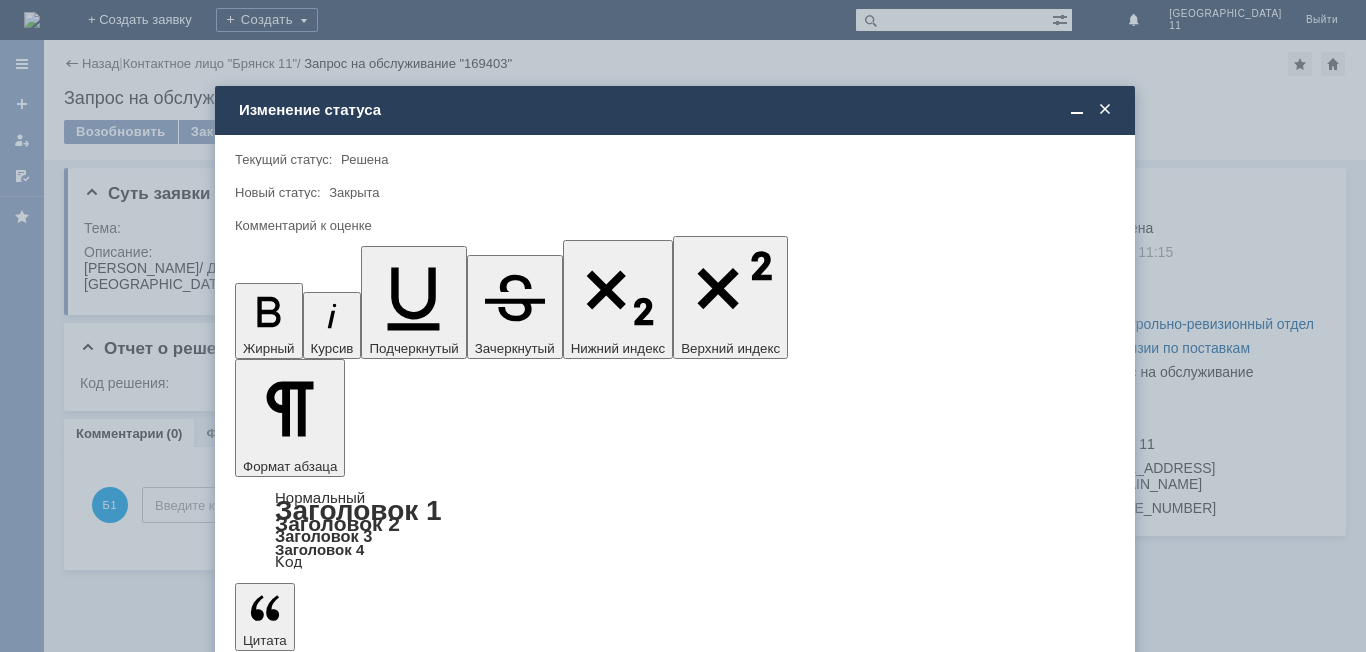 scroll, scrollTop: 0, scrollLeft: 0, axis: both 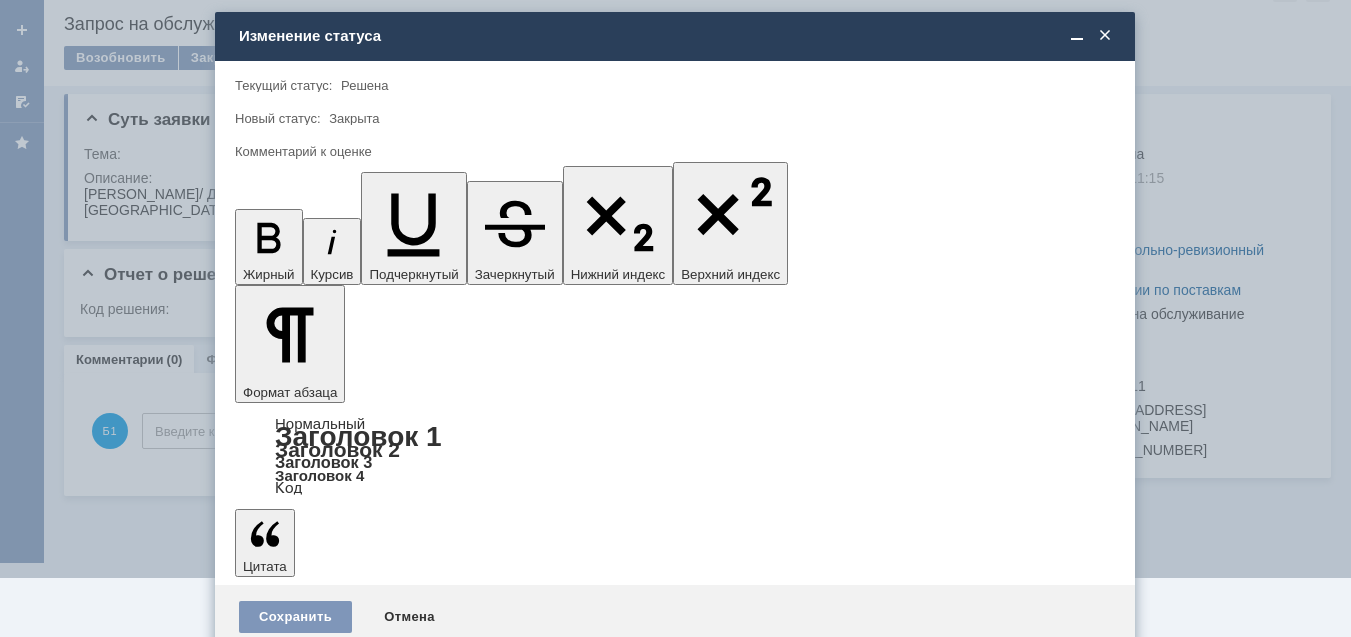 click on "5 - Отлично" at bounding box center [675, 592] 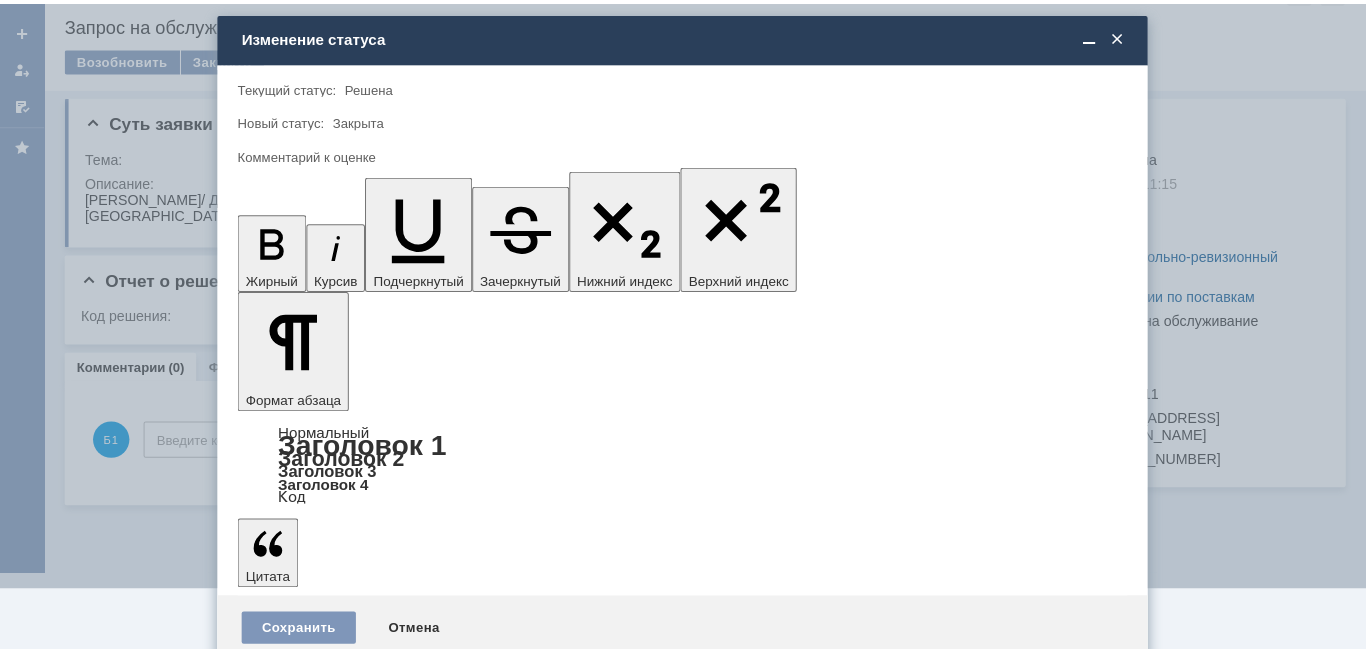 scroll, scrollTop: 0, scrollLeft: 0, axis: both 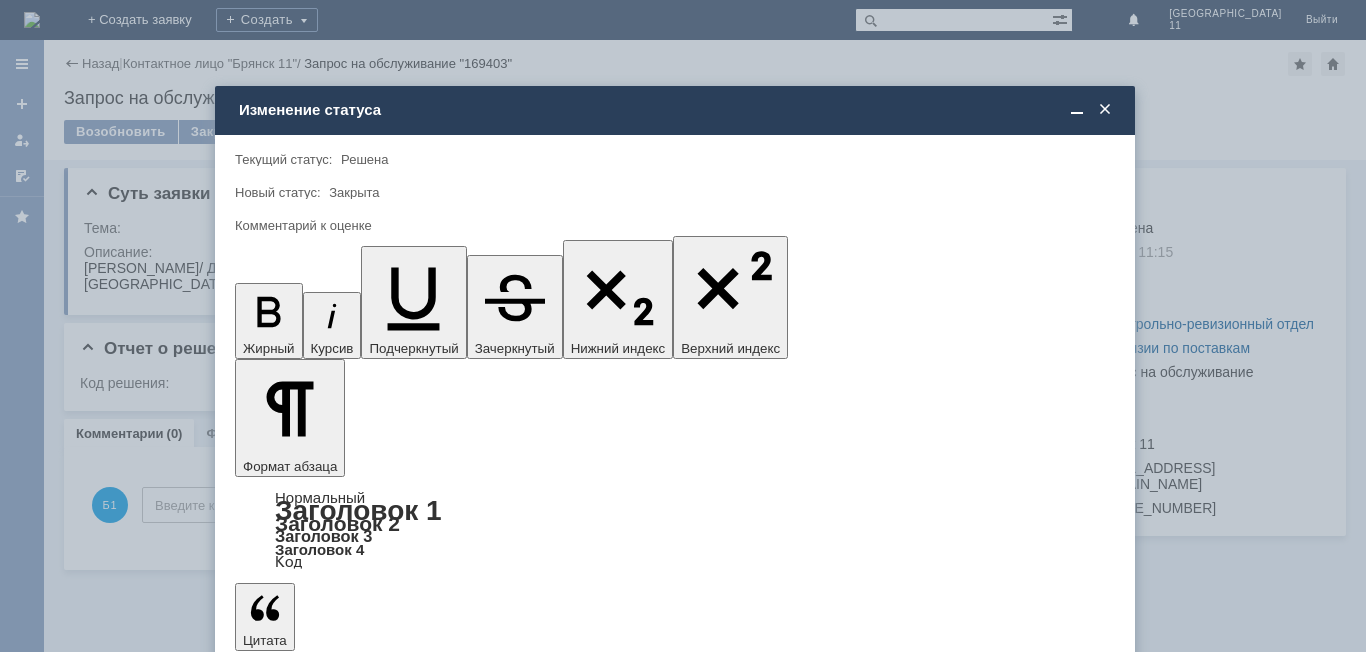 type on "5 - Отлично" 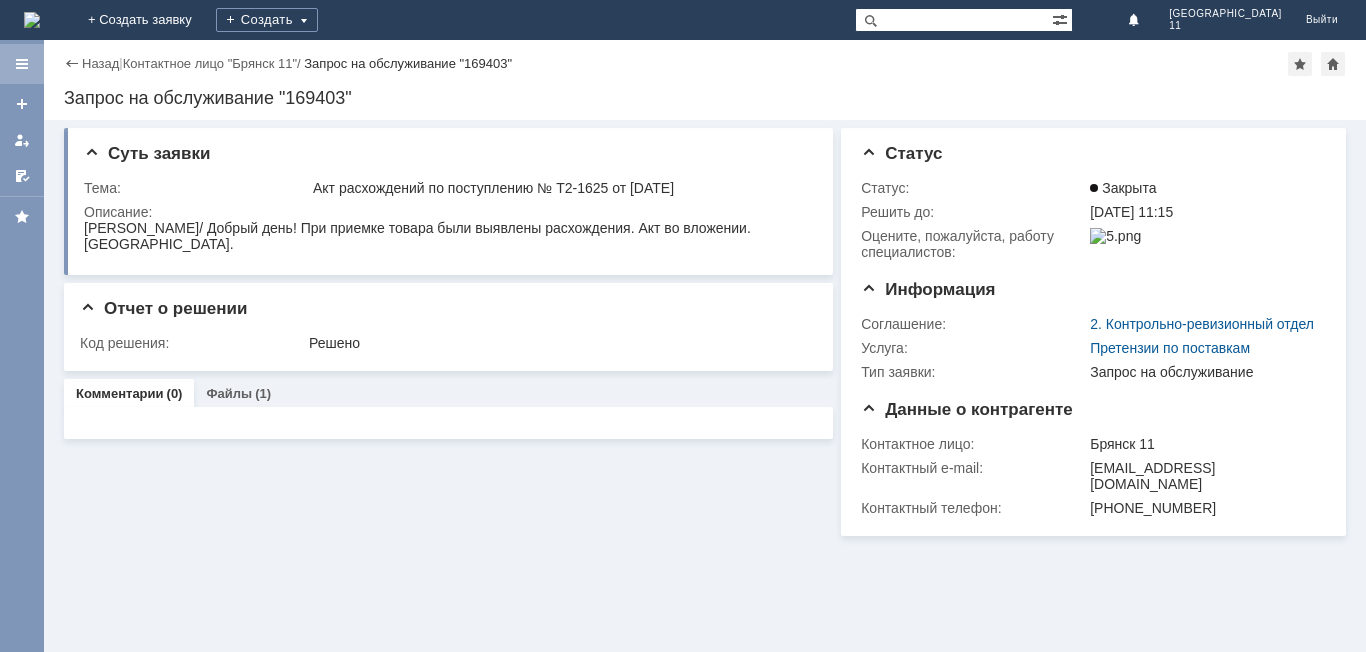 scroll, scrollTop: 0, scrollLeft: 0, axis: both 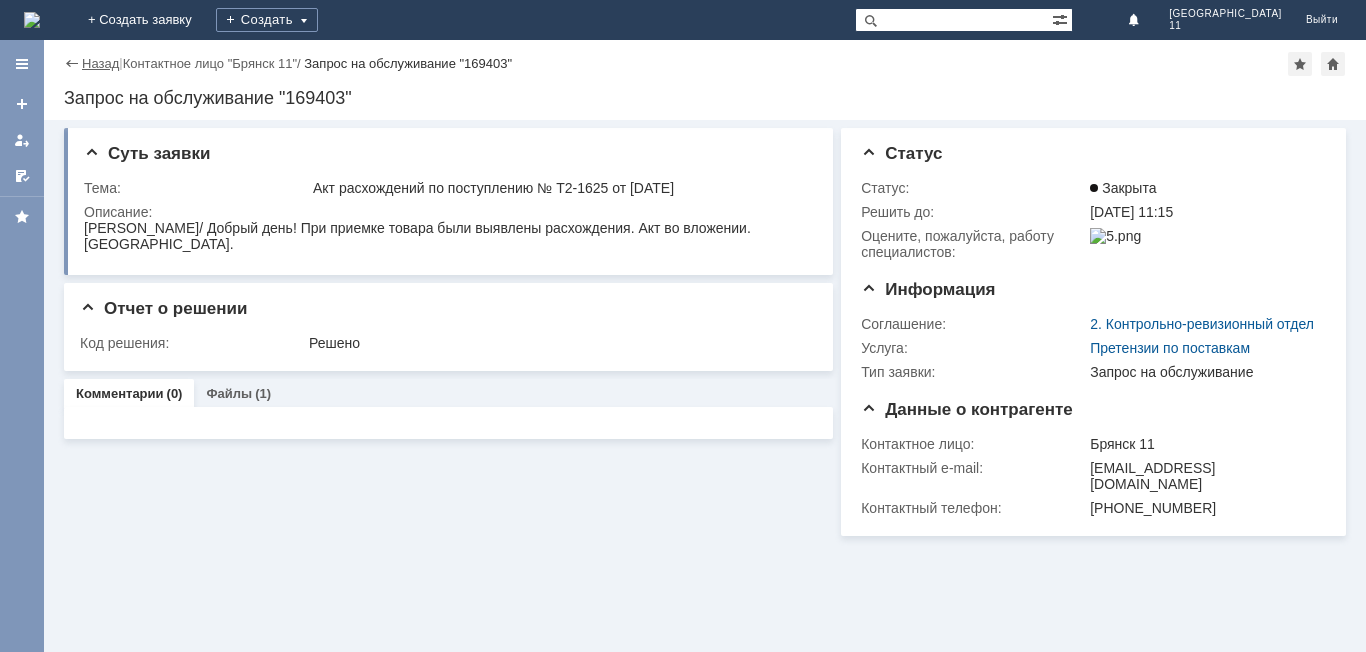 click on "Назад" at bounding box center [100, 63] 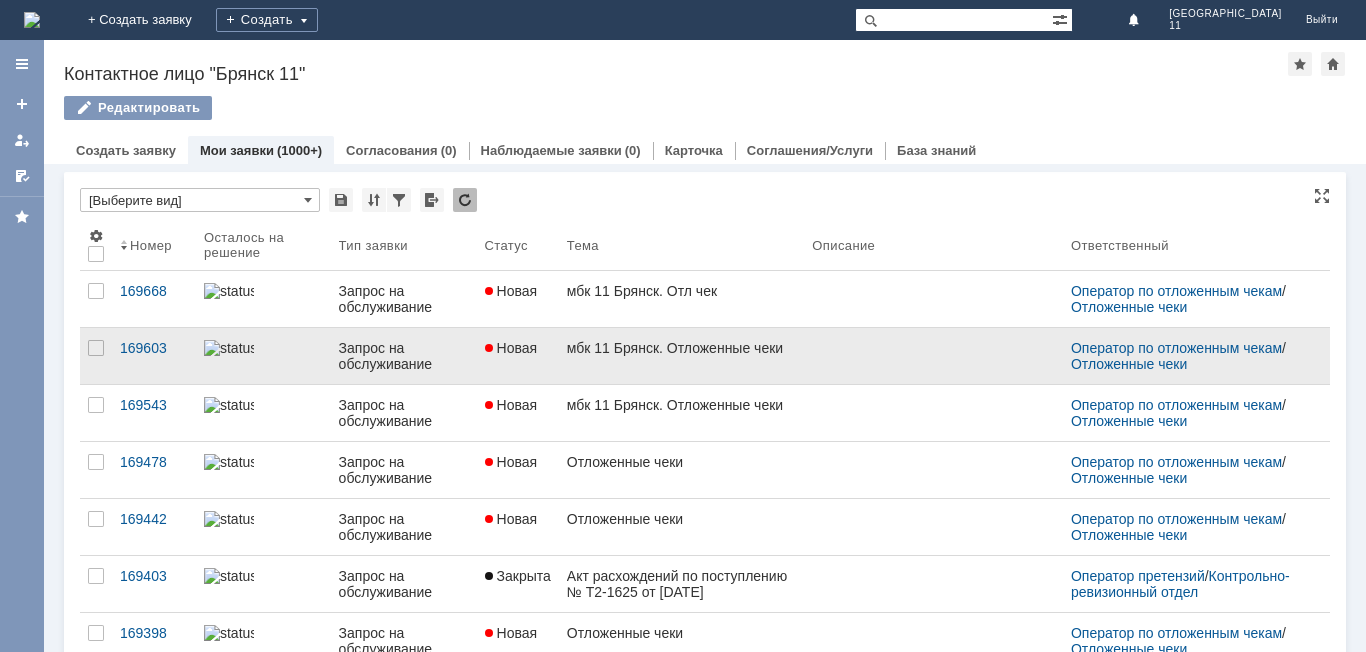 scroll, scrollTop: 0, scrollLeft: 0, axis: both 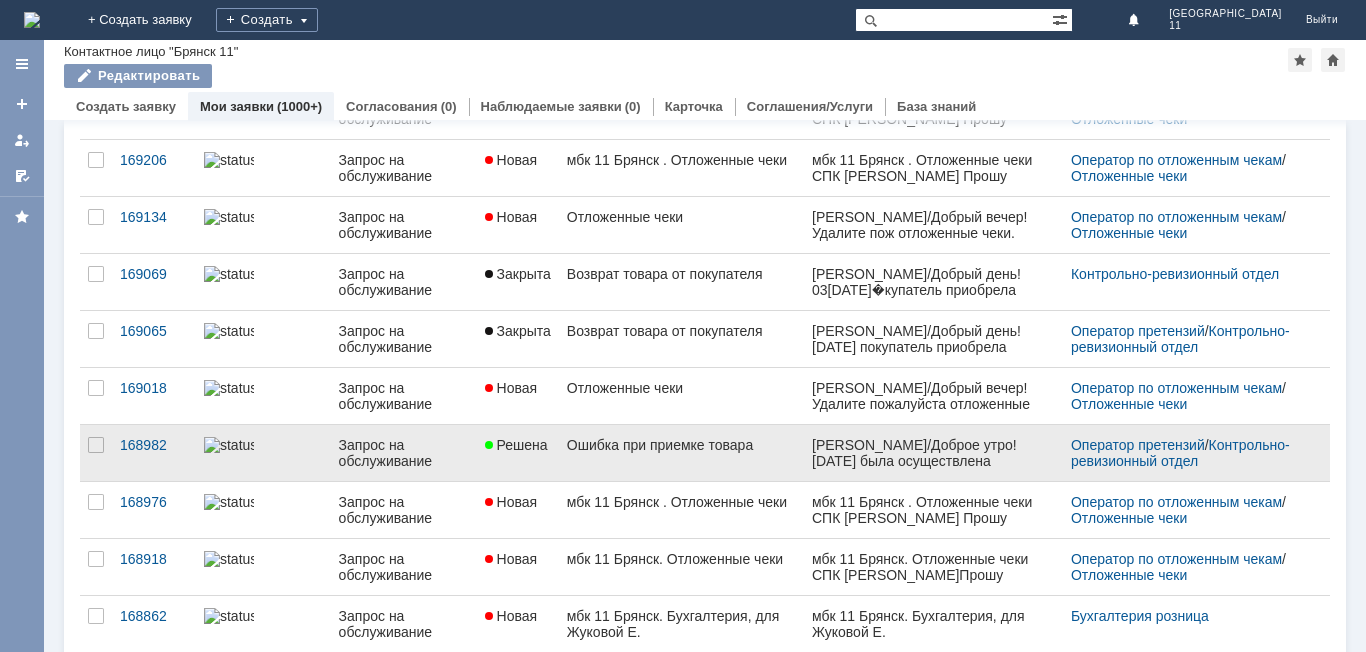 click on "Ошибка при приемке товара" at bounding box center (681, 445) 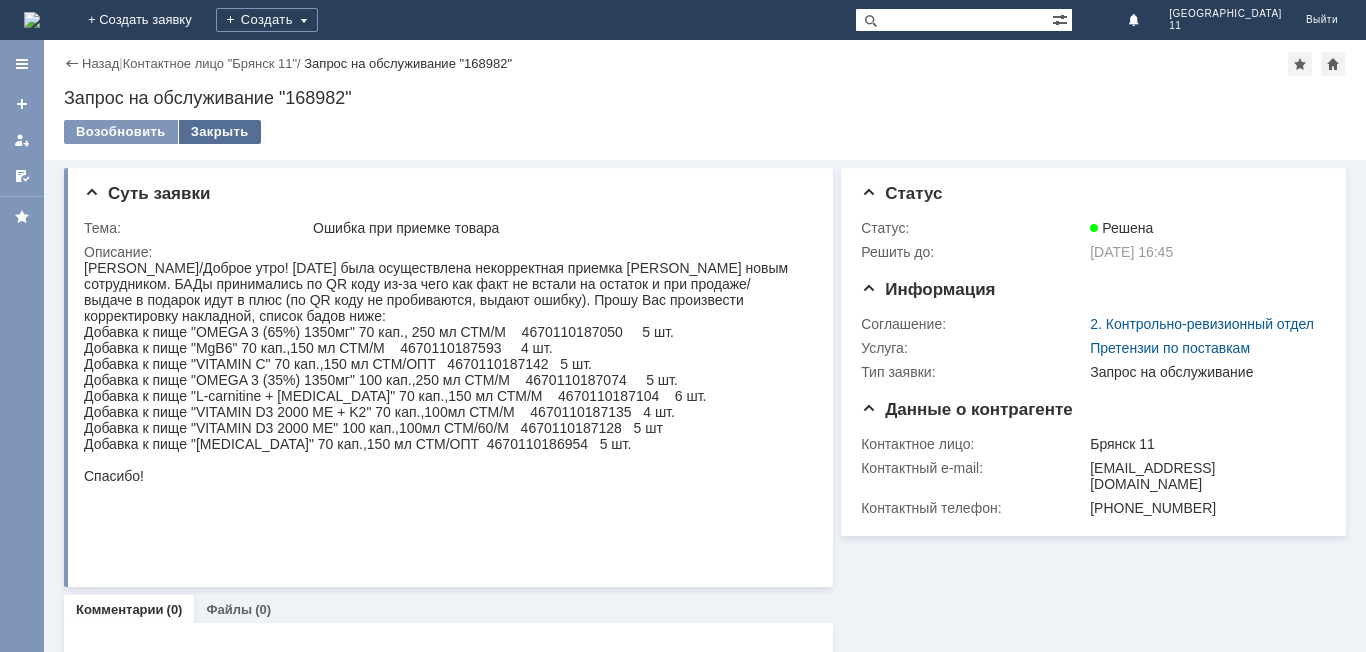 click on "Закрыть" at bounding box center [220, 132] 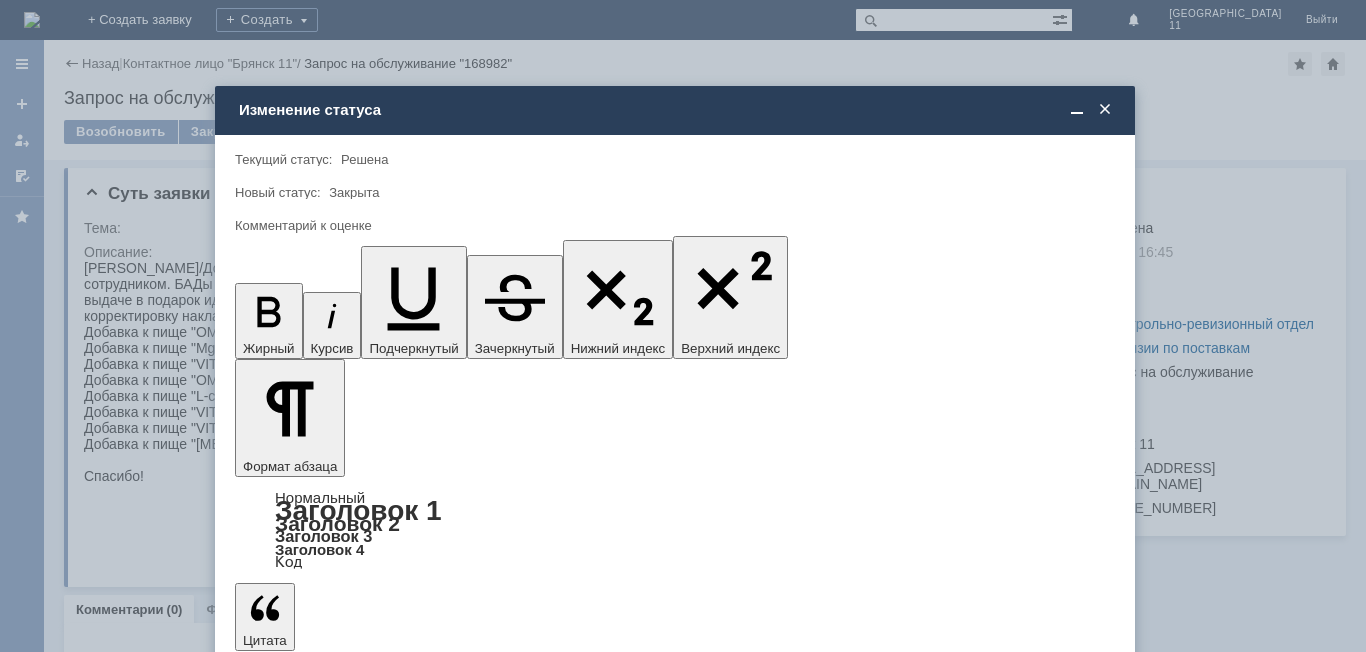 click at bounding box center [675, 5776] 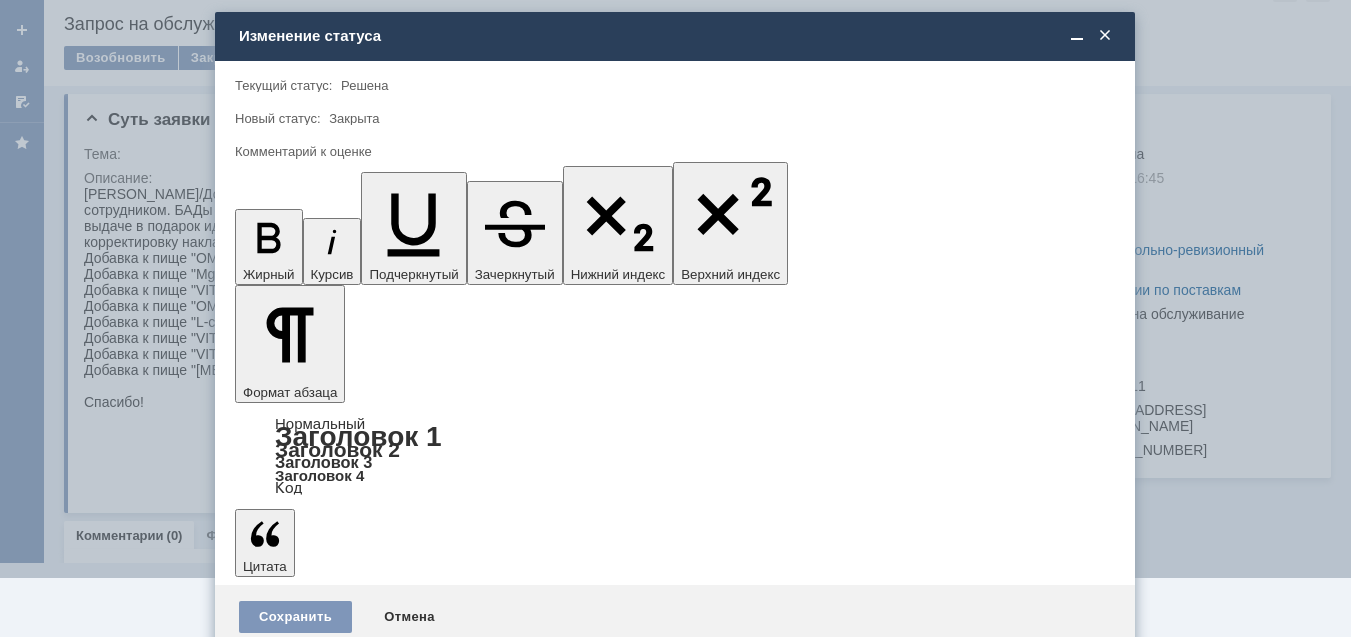 click on "5 - Отлично" at bounding box center [675, 592] 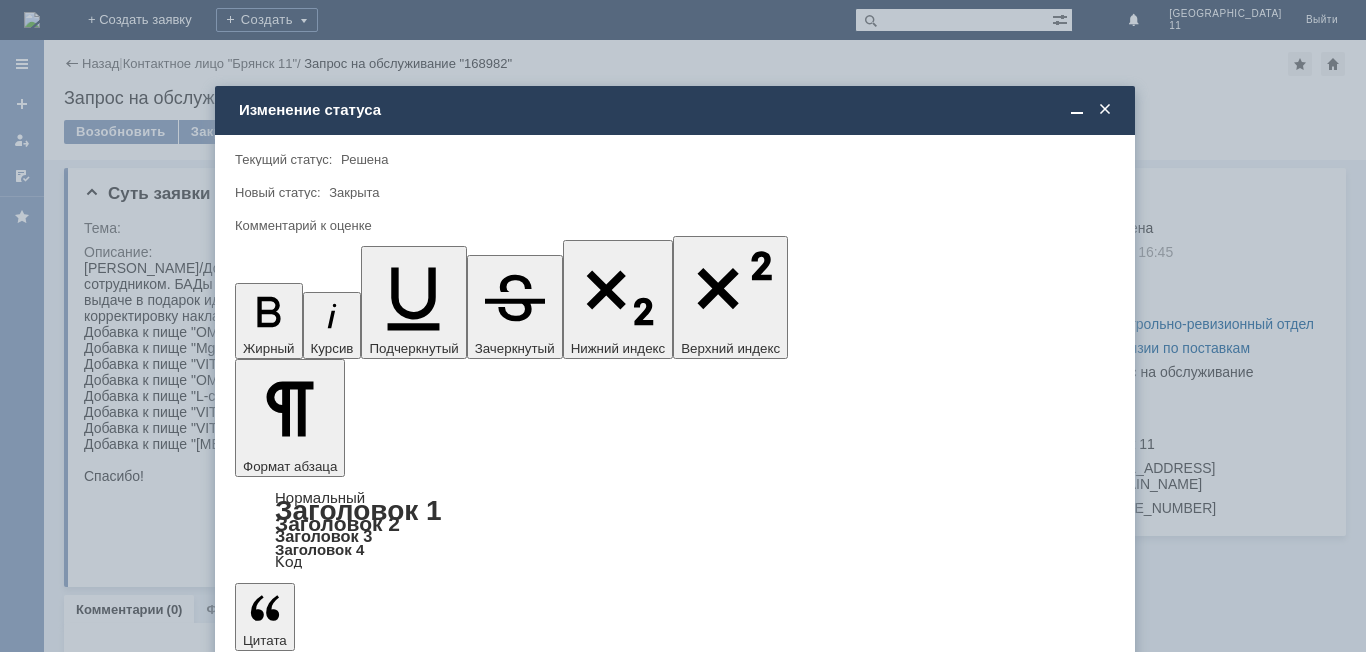 type on "5 - Отлично" 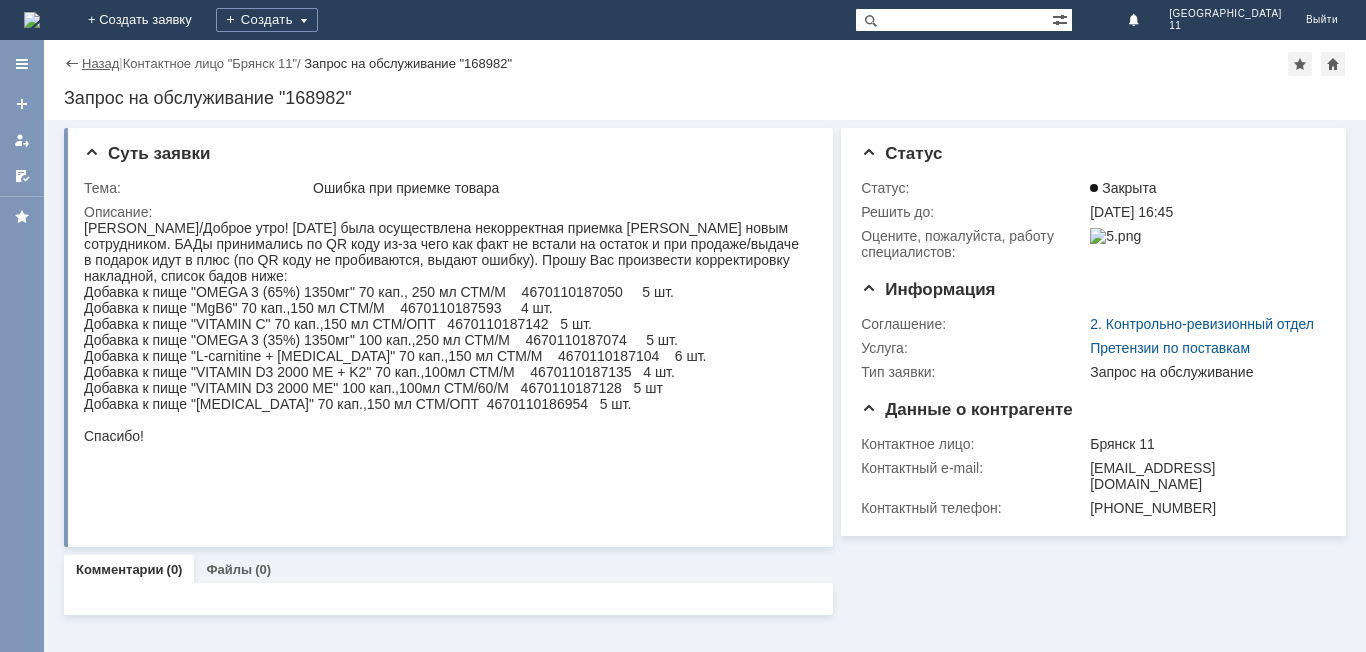 click on "Назад" at bounding box center [100, 63] 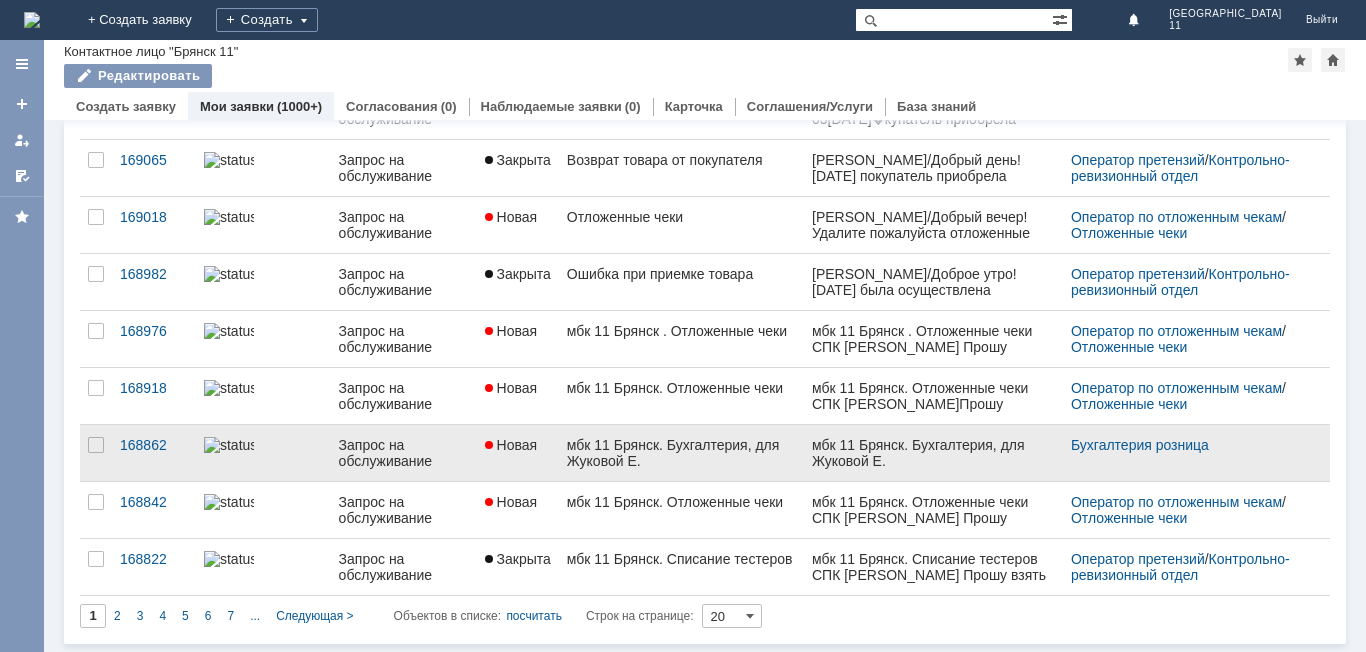 click on "мбк 11 Брянск. Бухгалтерия, для Жуковой Е." at bounding box center (681, 453) 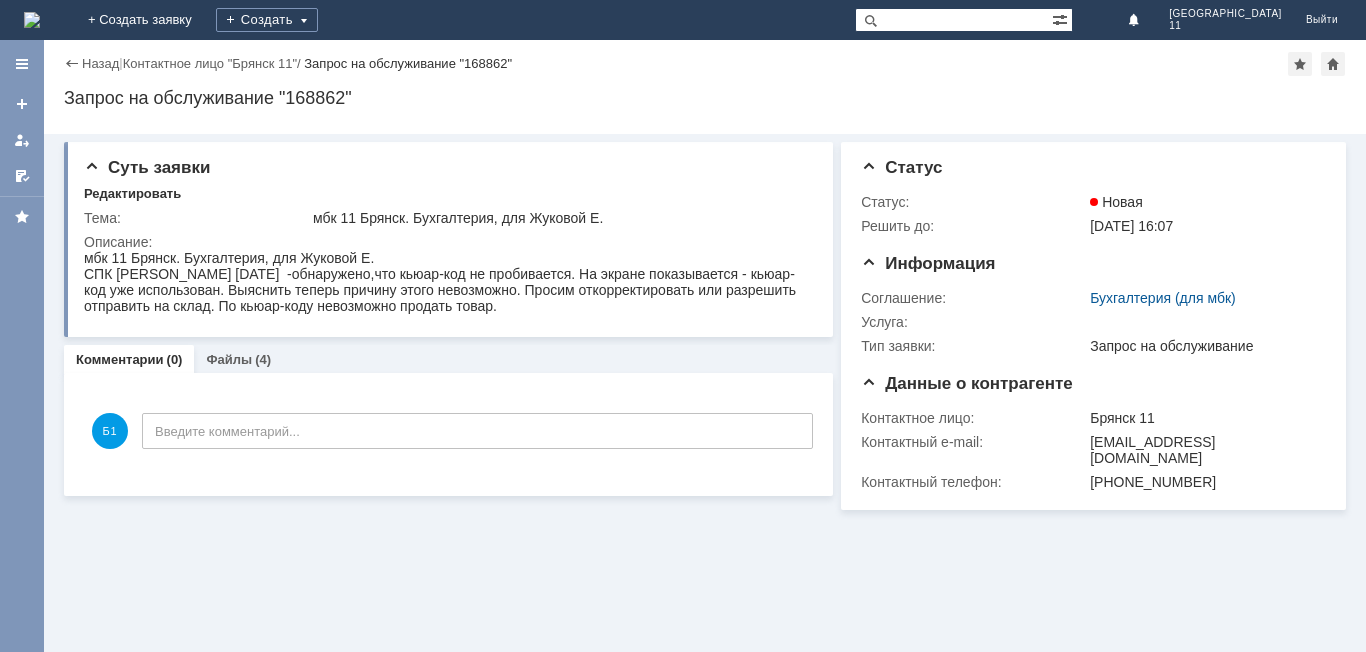 click on "Назад   |   Контактное лицо "Брянск 11"  /   Запрос на обслуживание "168862"" at bounding box center [705, 64] 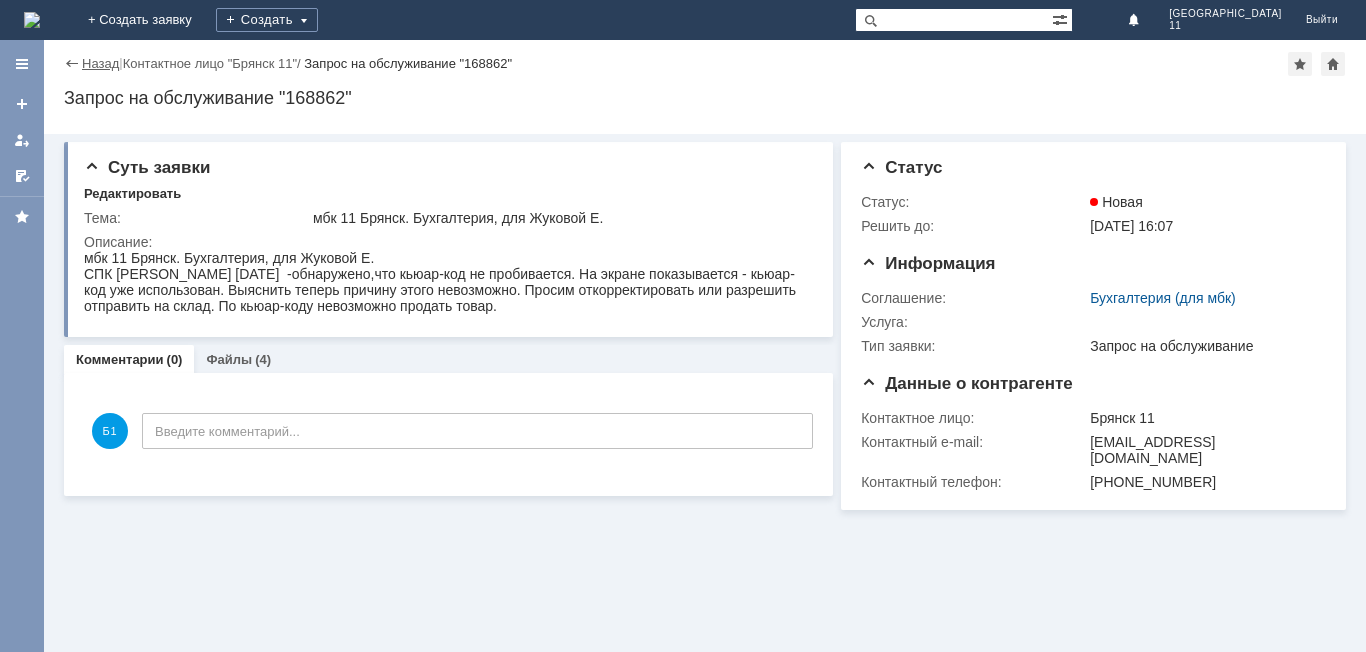 click on "Назад" at bounding box center [100, 63] 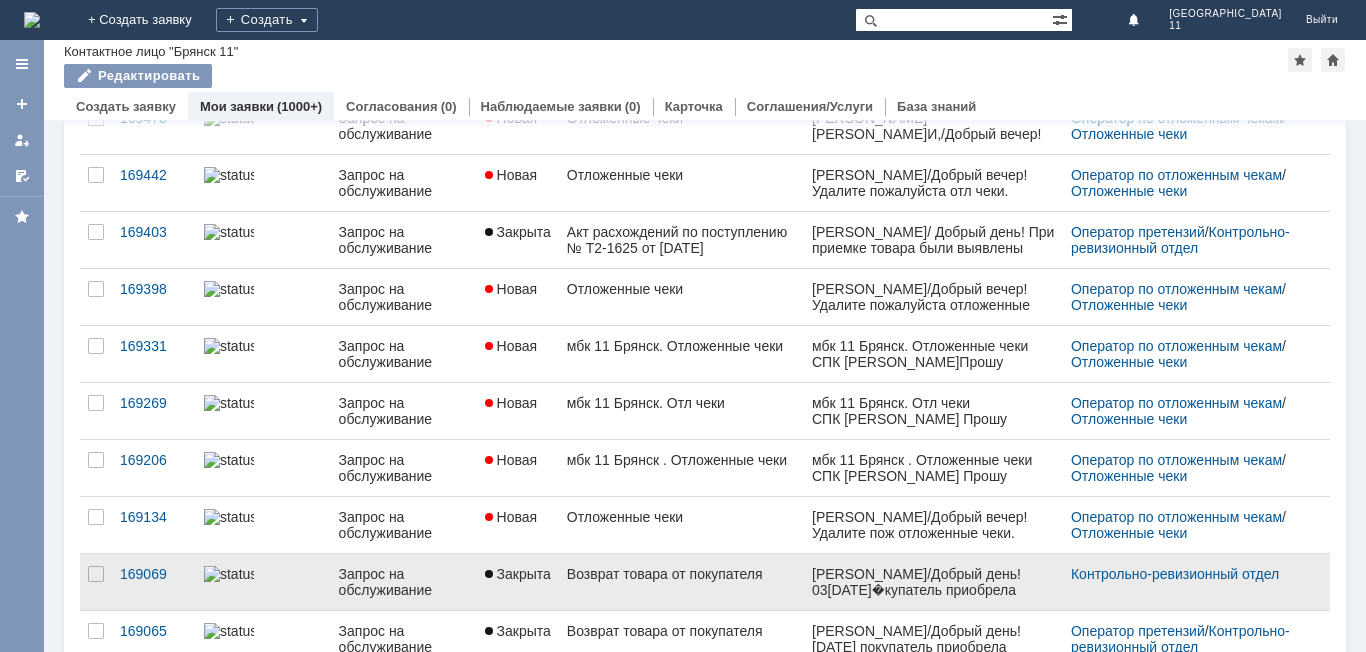 click on "Возврат товара от покупателя" at bounding box center (681, 582) 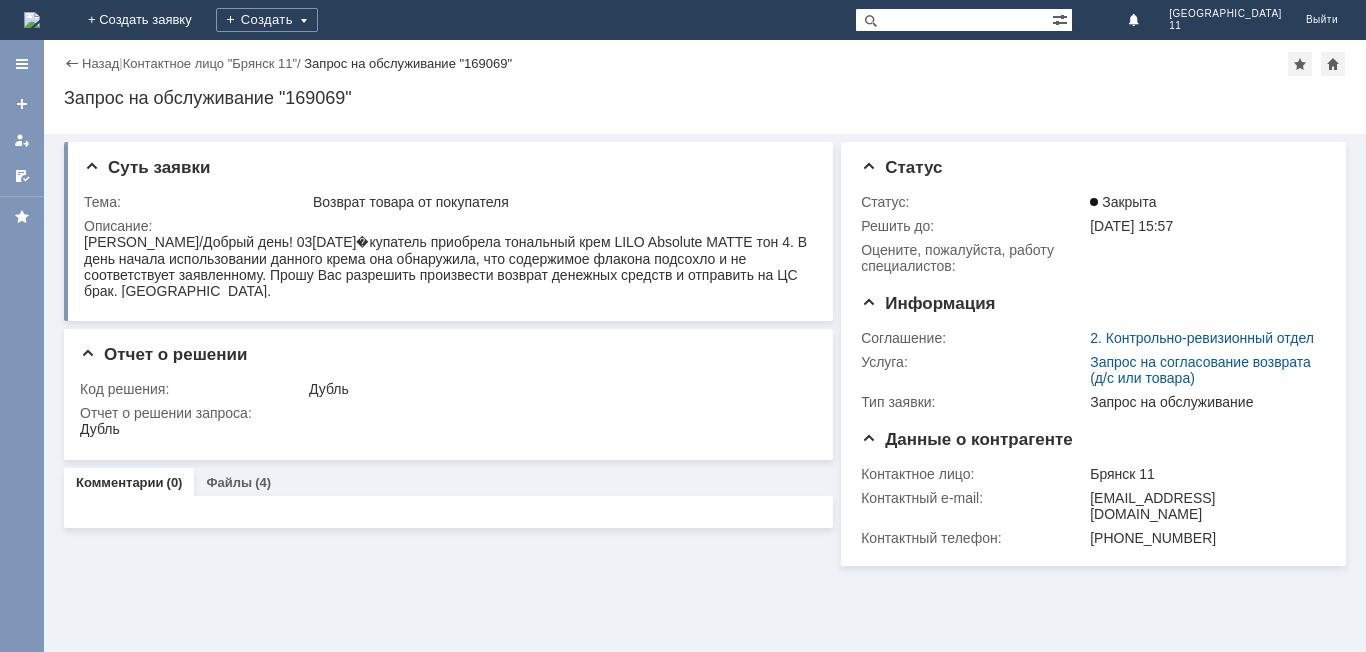 drag, startPoint x: 363, startPoint y: 293, endPoint x: 57, endPoint y: 233, distance: 311.82687 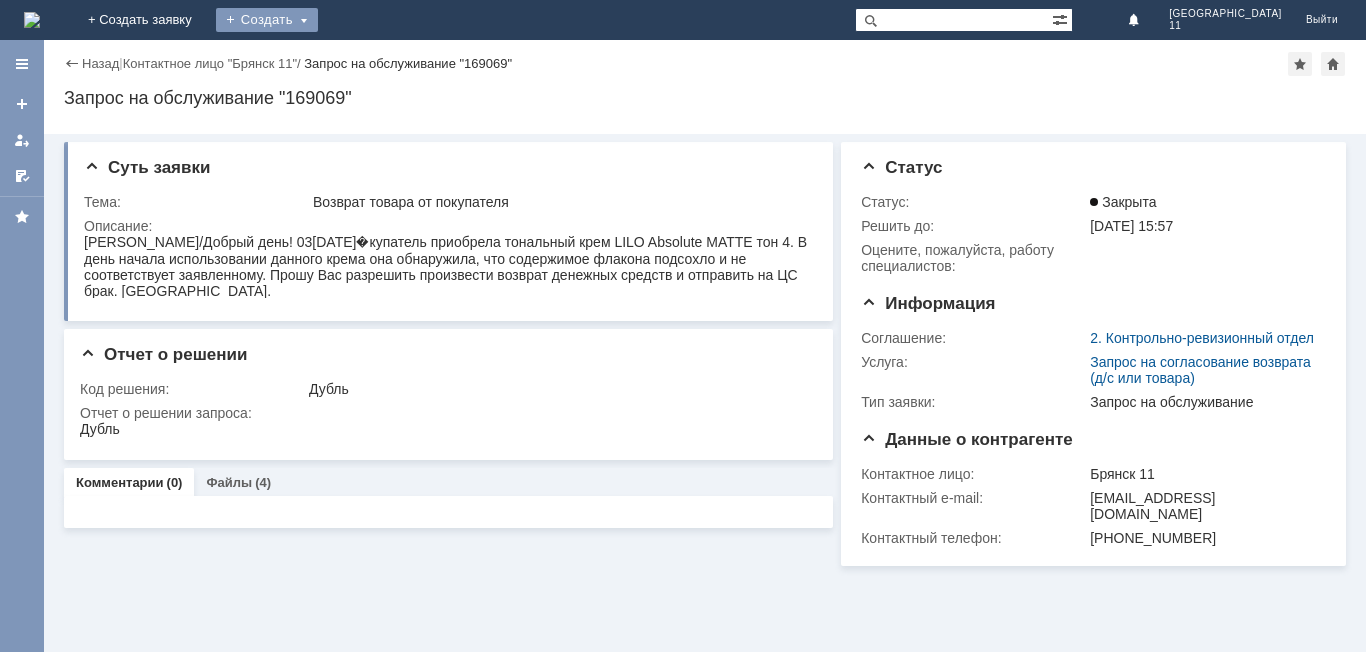 click on "Создать" at bounding box center [267, 20] 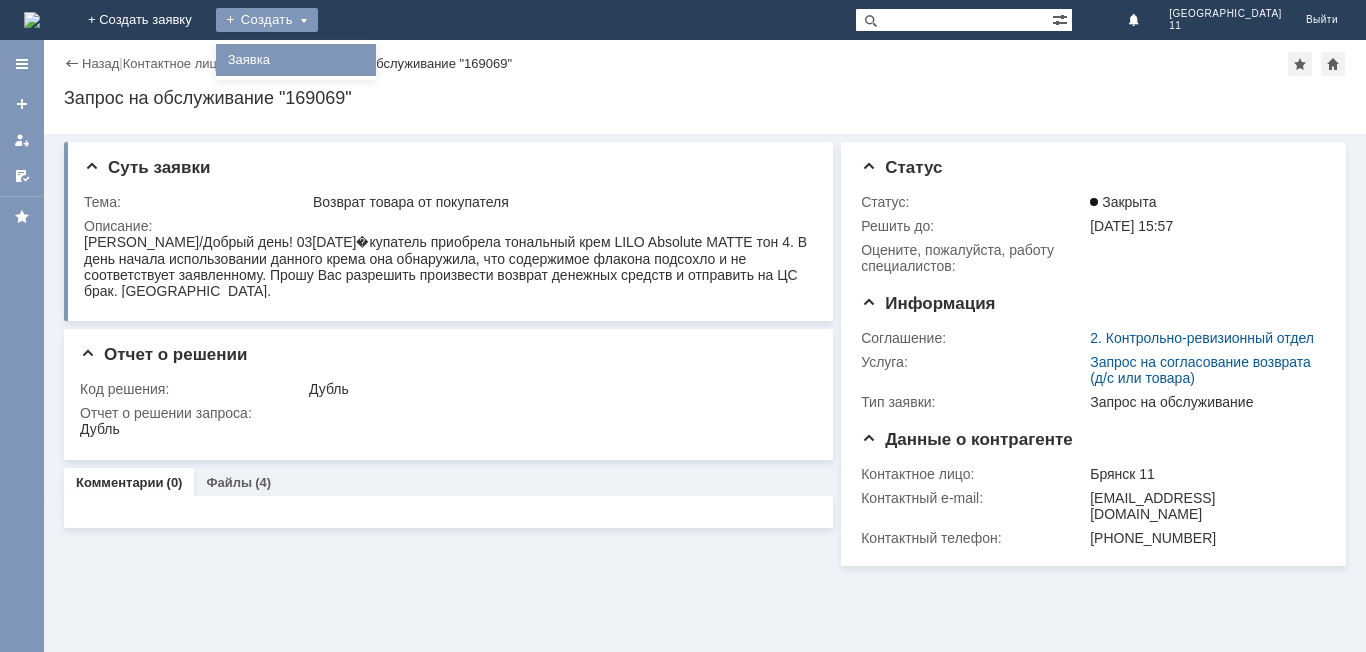click on "Заявка" at bounding box center (296, 60) 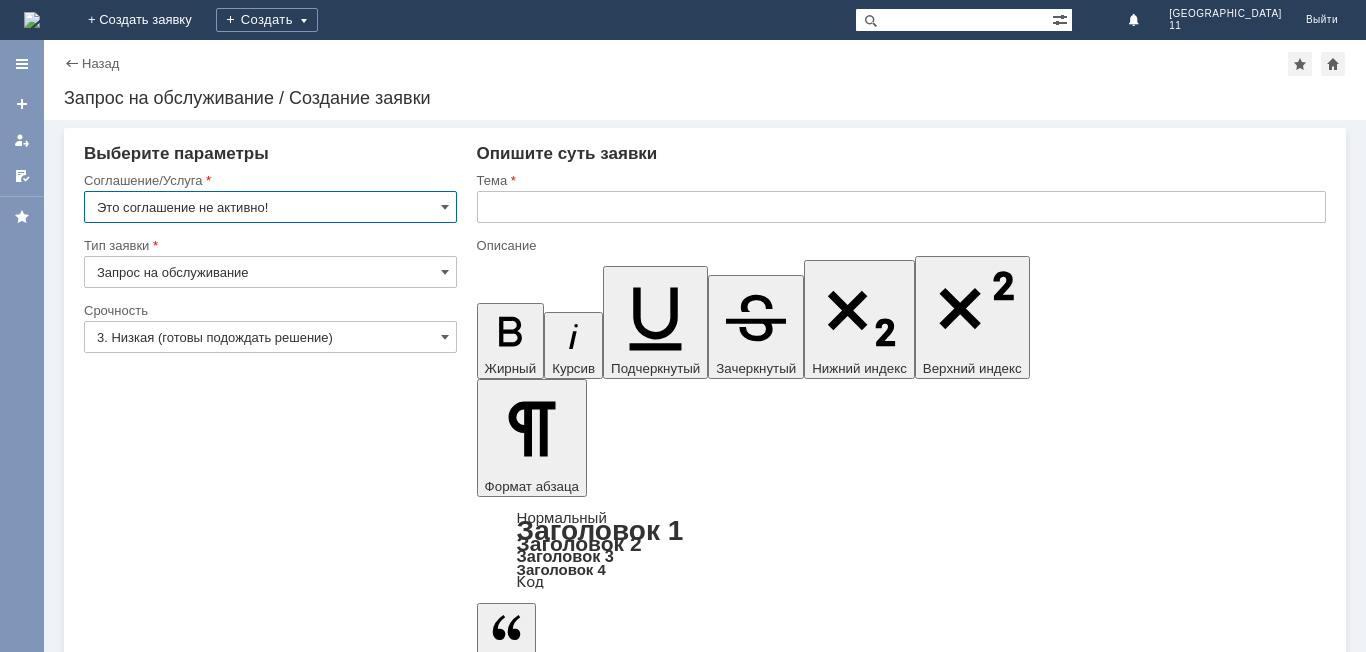 click on "Это соглашение не активно!" at bounding box center (270, 207) 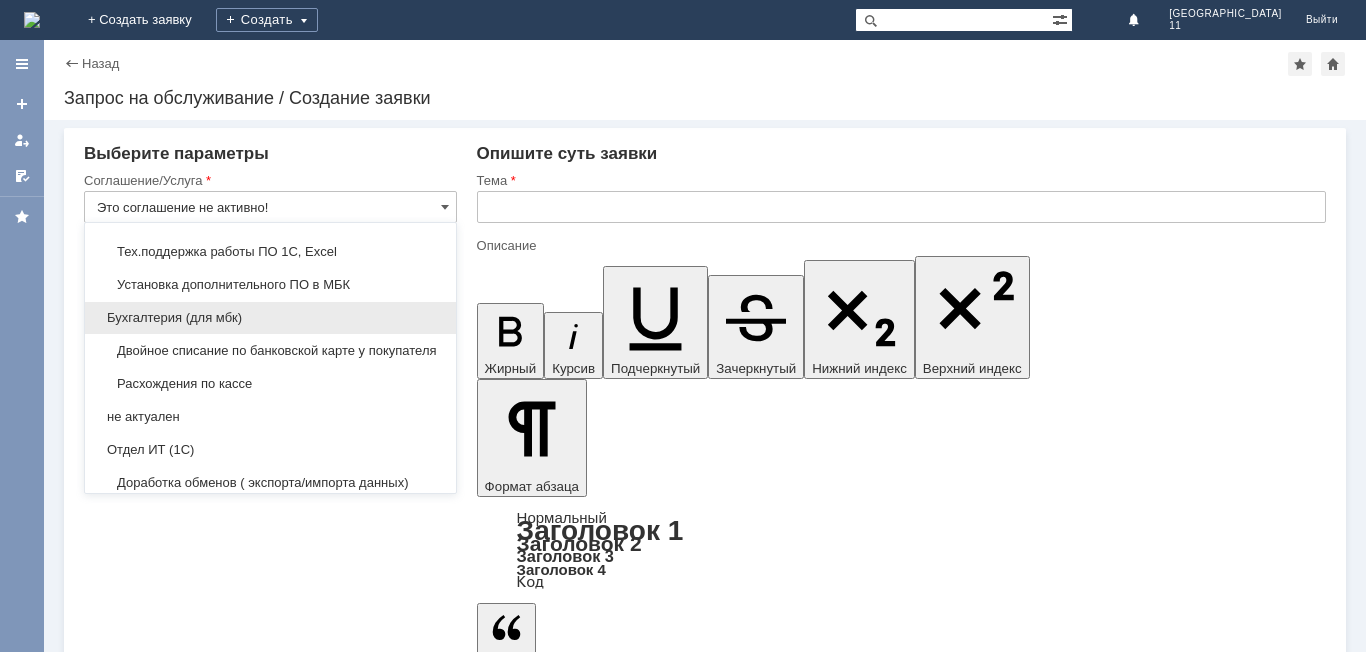 click on "Бухгалтерия (для мбк)" at bounding box center (270, 318) 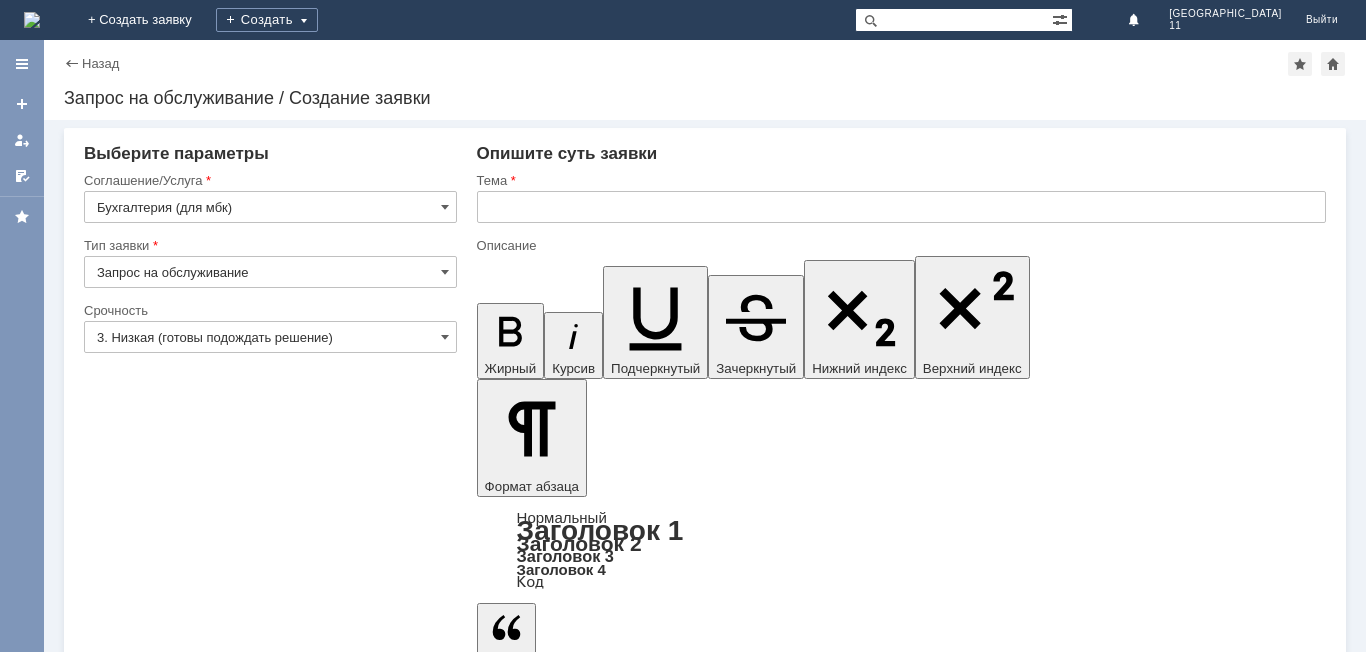 click on "Выберите параметры Соглашение/Услуга Бухгалтерия (для мбк) Тип заявки Запрос на обслуживание Категория Срочность Срочность 3. Низкая (готовы подождать решение) Рекомендуемые статьи БЗ             Название" at bounding box center [270, 2912] 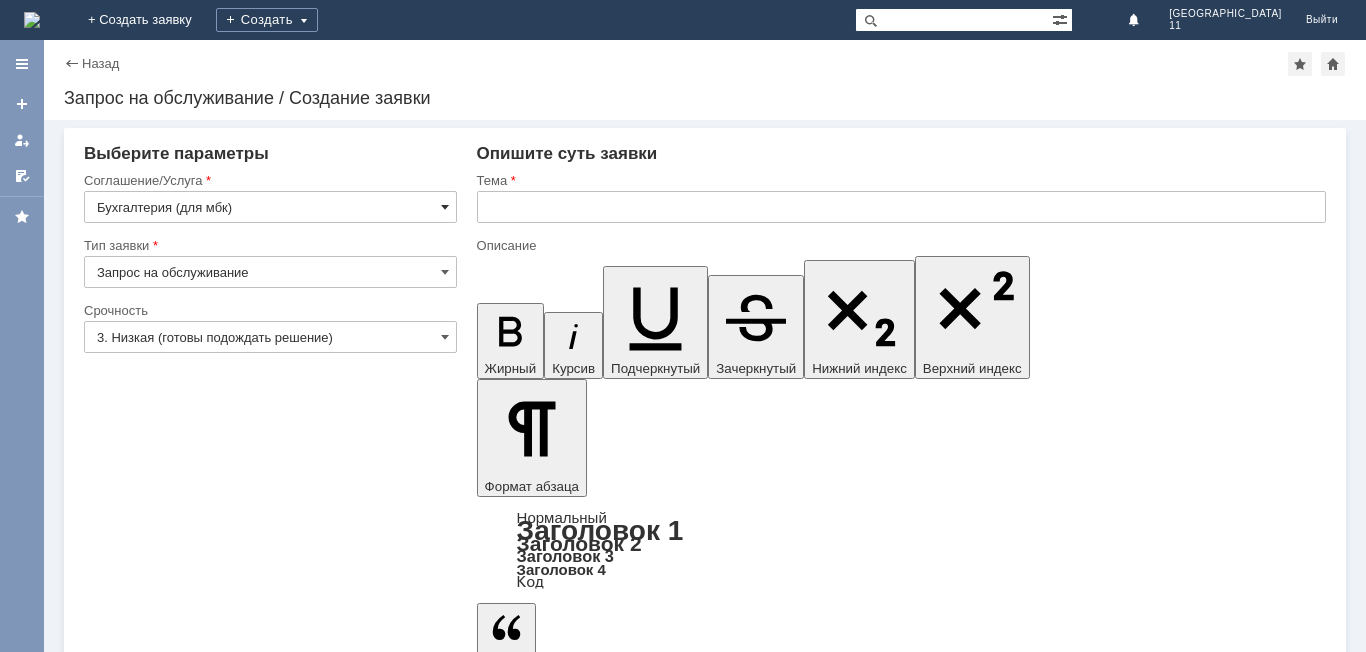 click at bounding box center [445, 207] 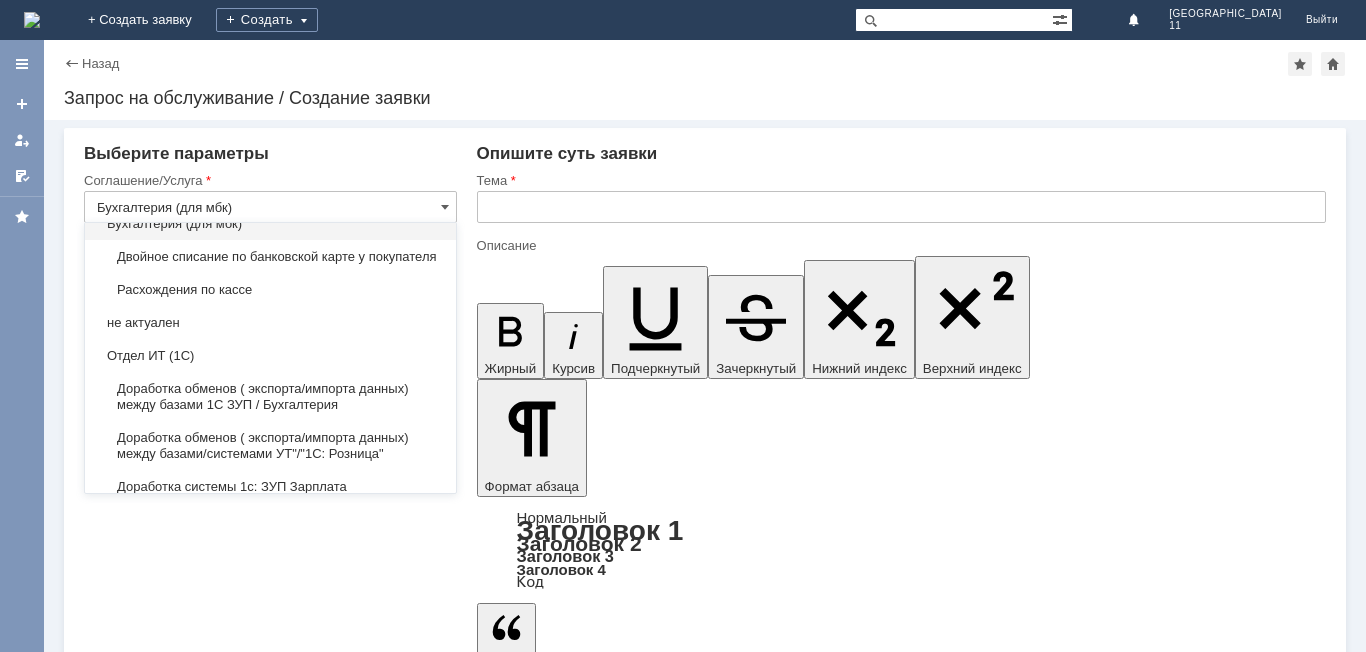 click on "Бухгалтерия (для мбк)" at bounding box center (270, 224) 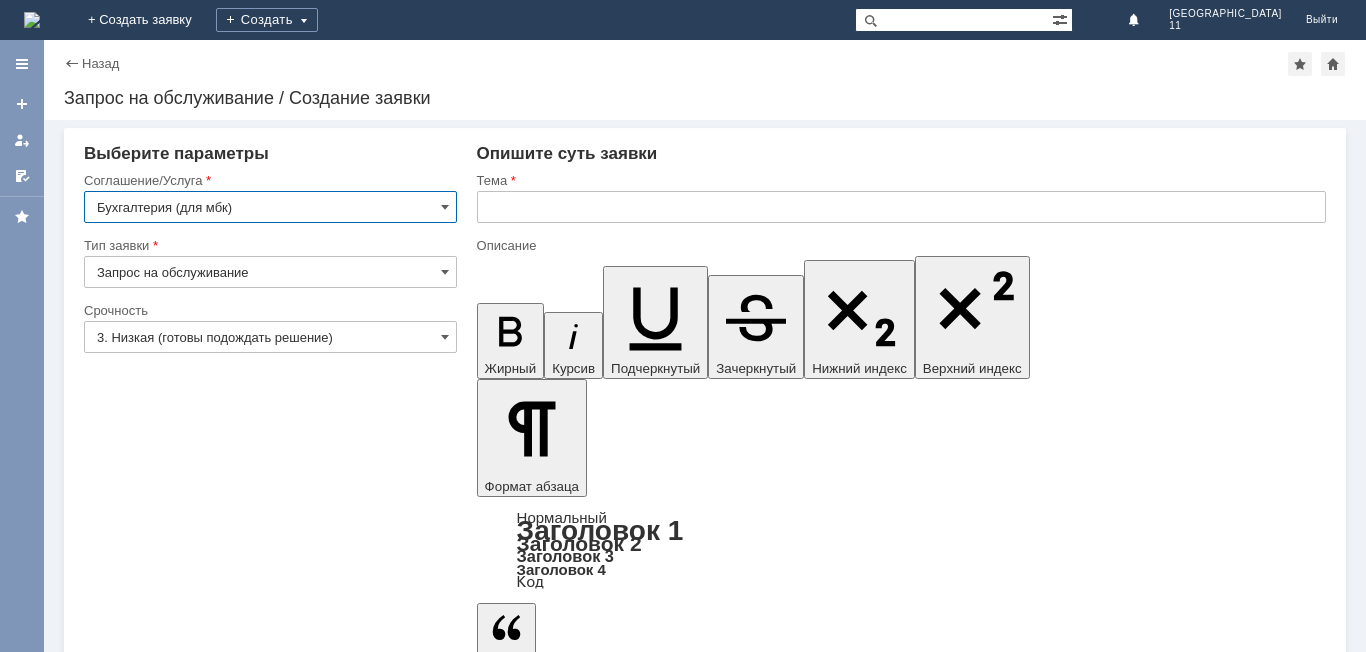 type on "Бухгалтерия (для мбк)" 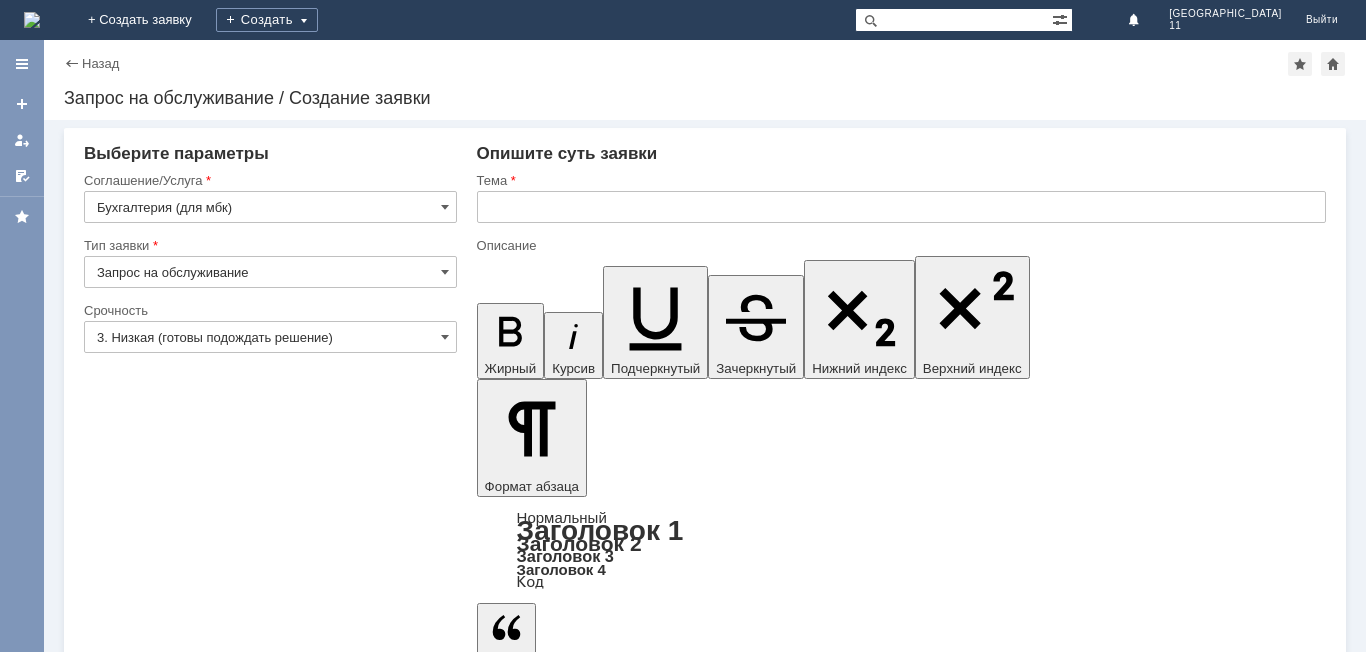 drag, startPoint x: 589, startPoint y: 5523, endPoint x: 1215, endPoint y: 5527, distance: 626.01276 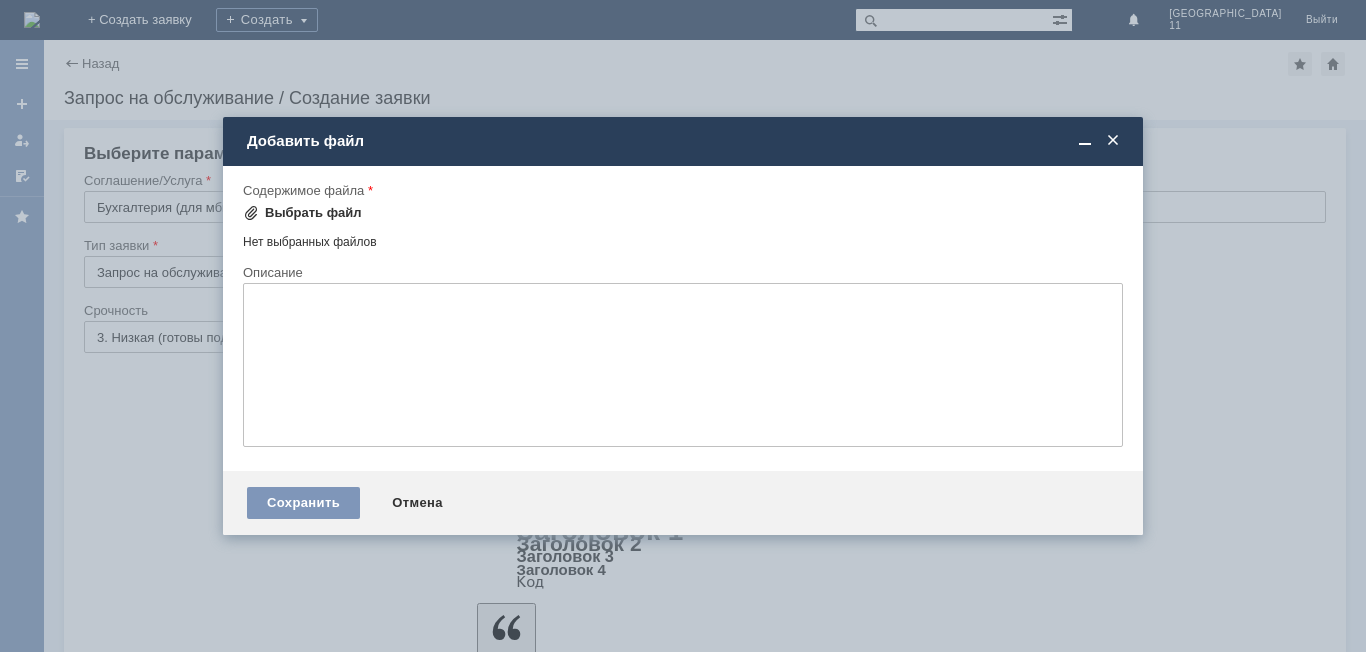click on "Выбрать файл" at bounding box center [302, 213] 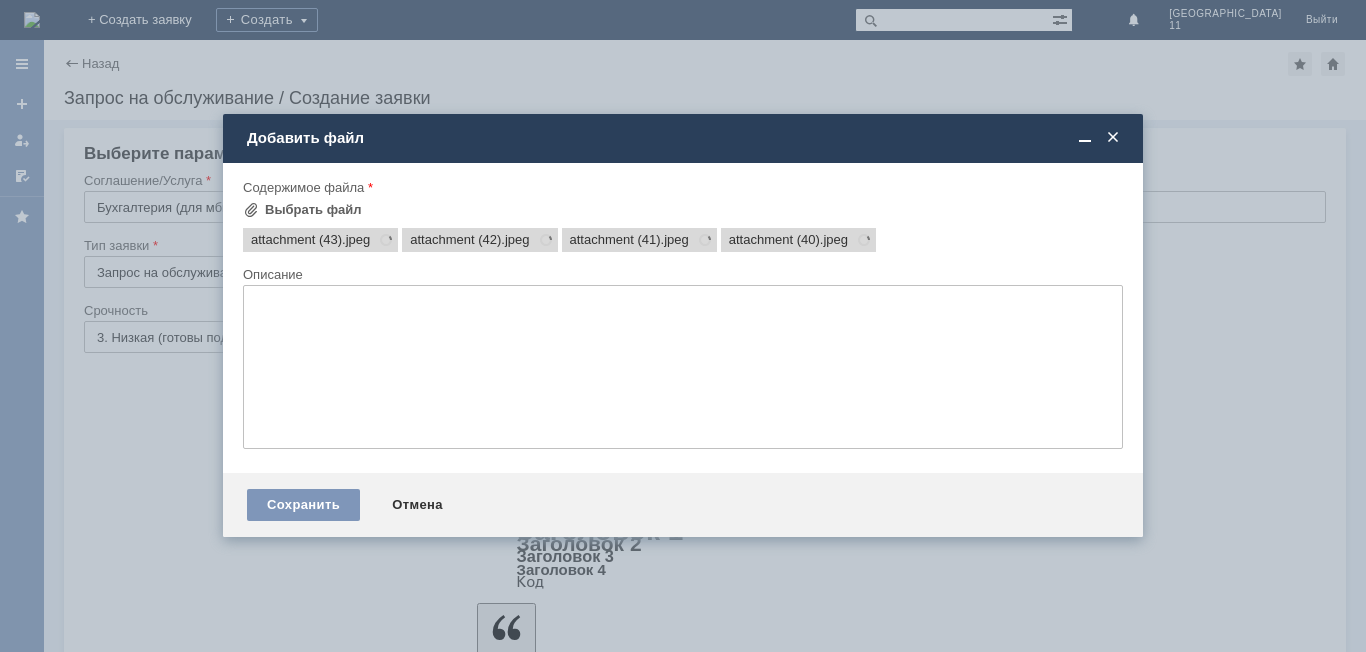 scroll, scrollTop: 0, scrollLeft: 0, axis: both 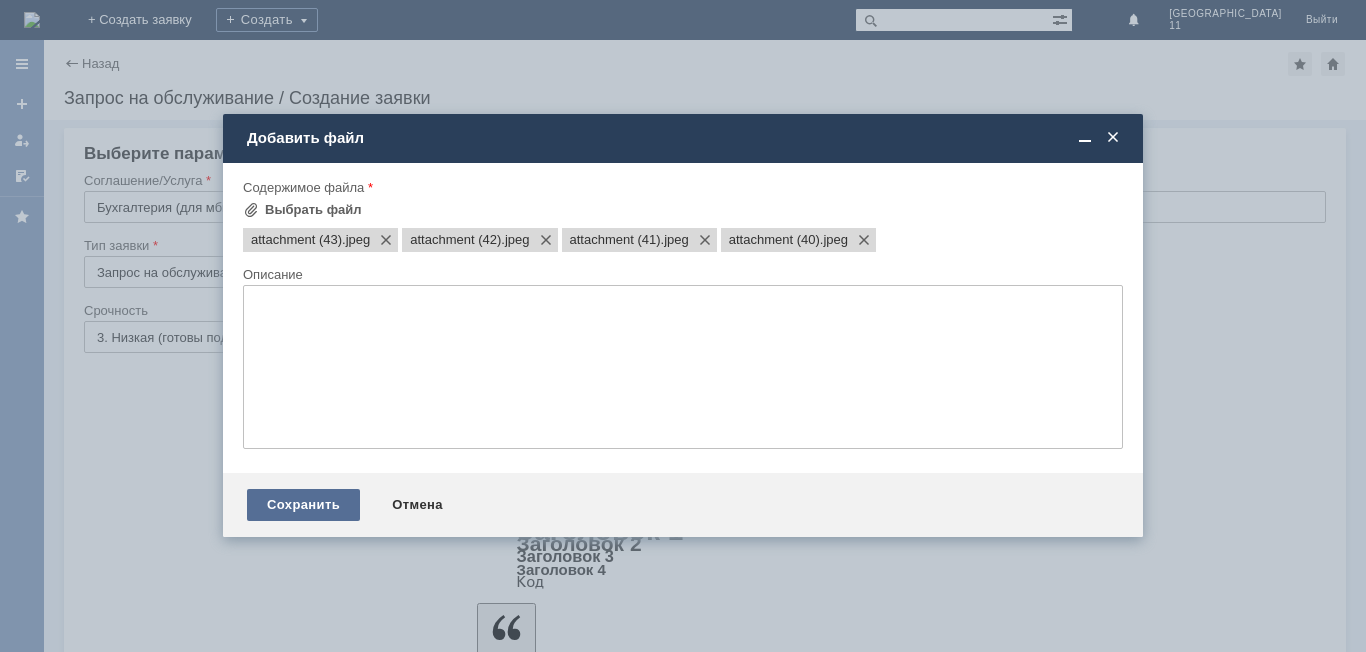 click on "Сохранить" at bounding box center [303, 505] 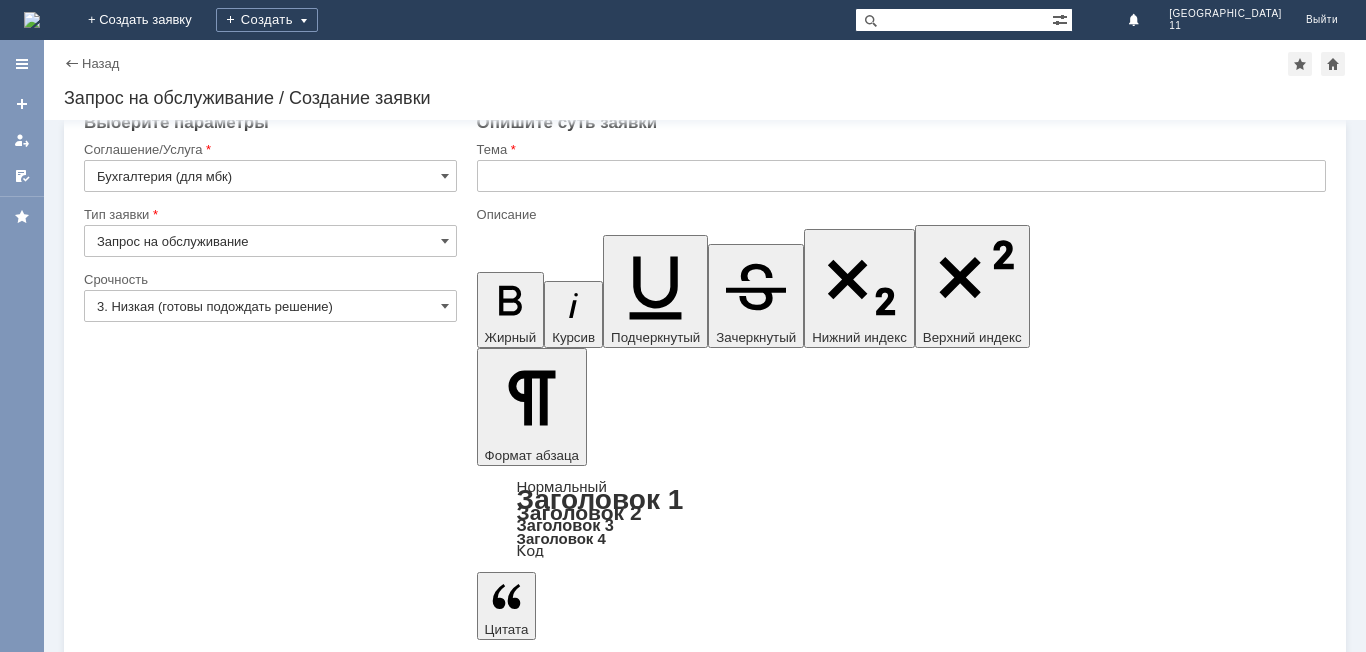 scroll, scrollTop: 47, scrollLeft: 0, axis: vertical 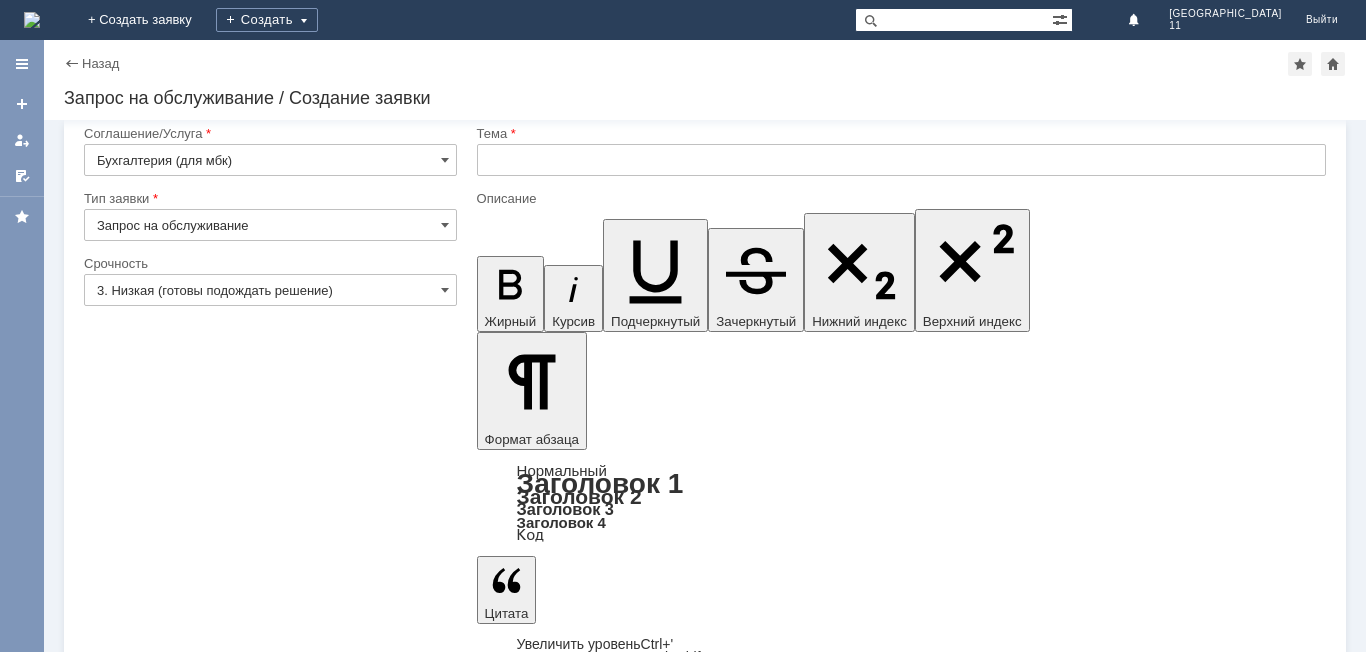 click on "3. Низкая (готовы подождать решение)" at bounding box center (270, 290) 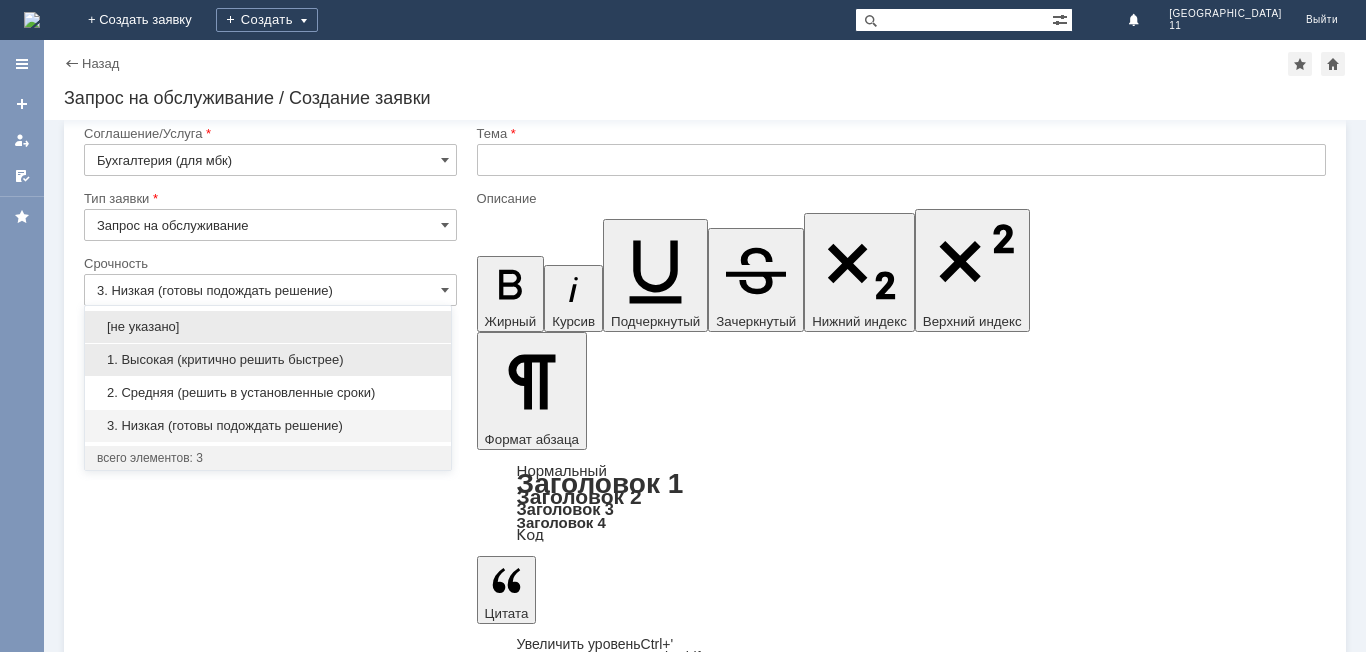 click on "1. Высокая (критично решить быстрее)" at bounding box center [268, 360] 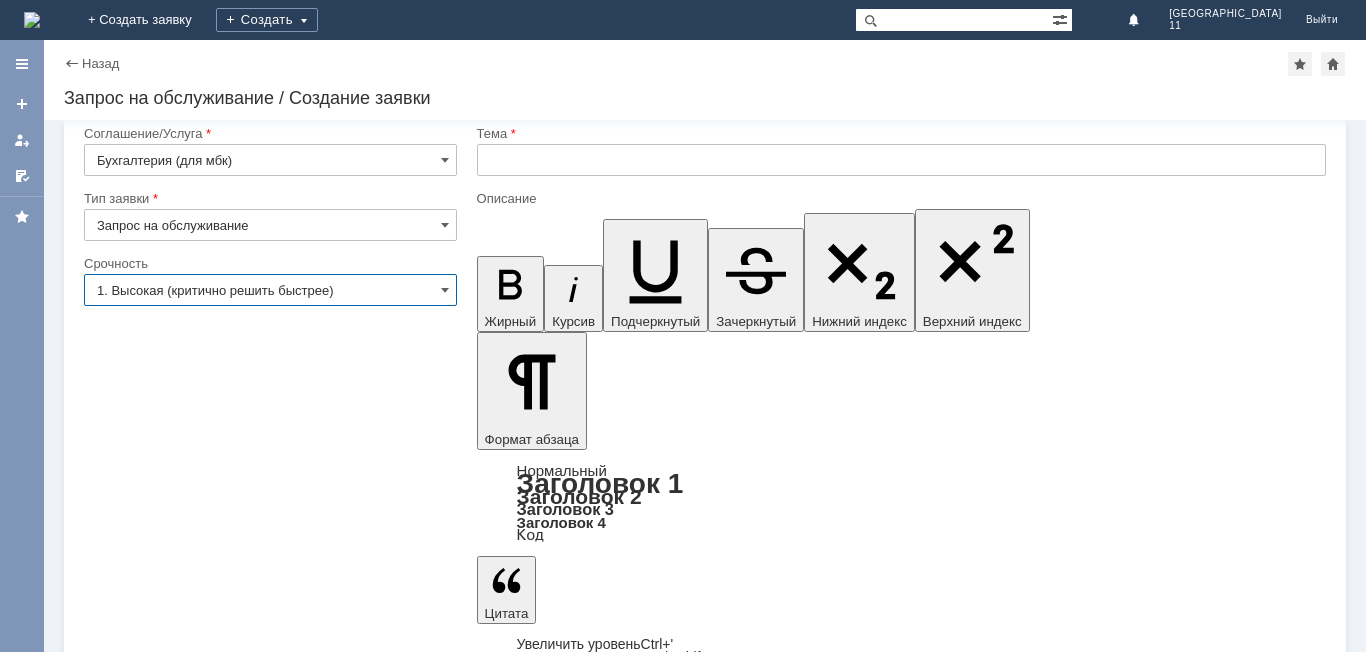 type on "1. Высокая (критично решить быстрее)" 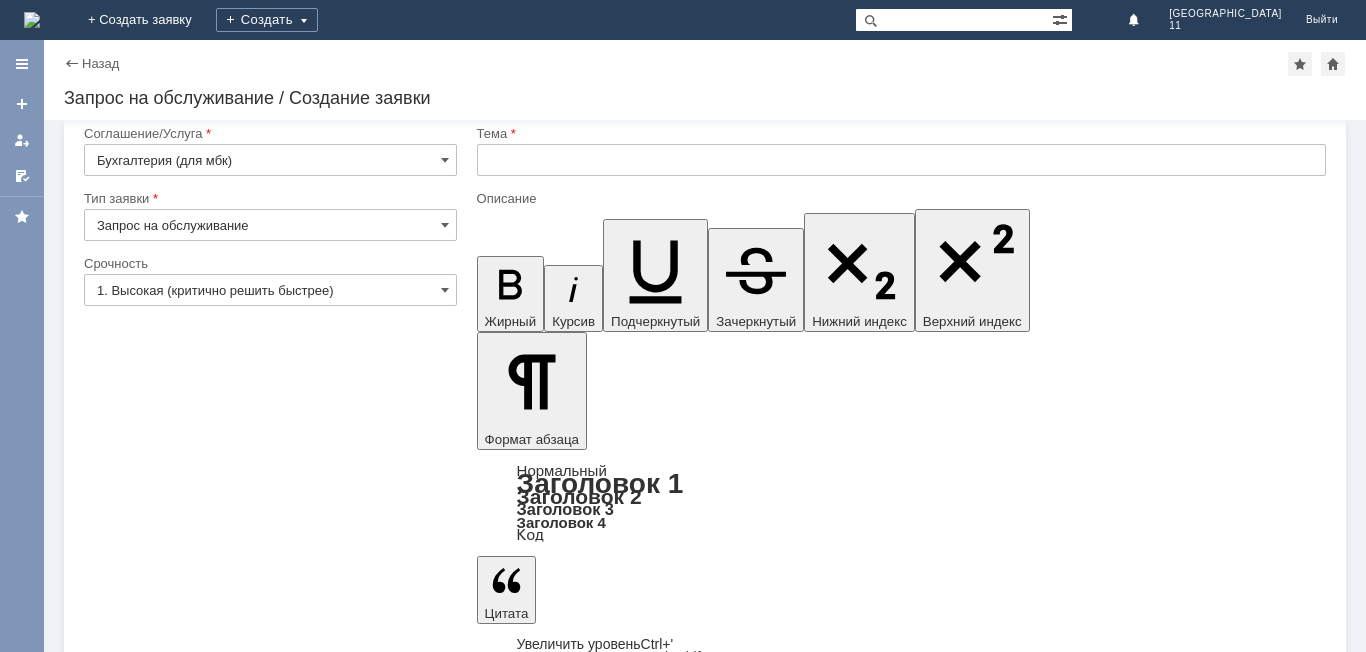 click on "Сохранить" at bounding box center (144, 5802) 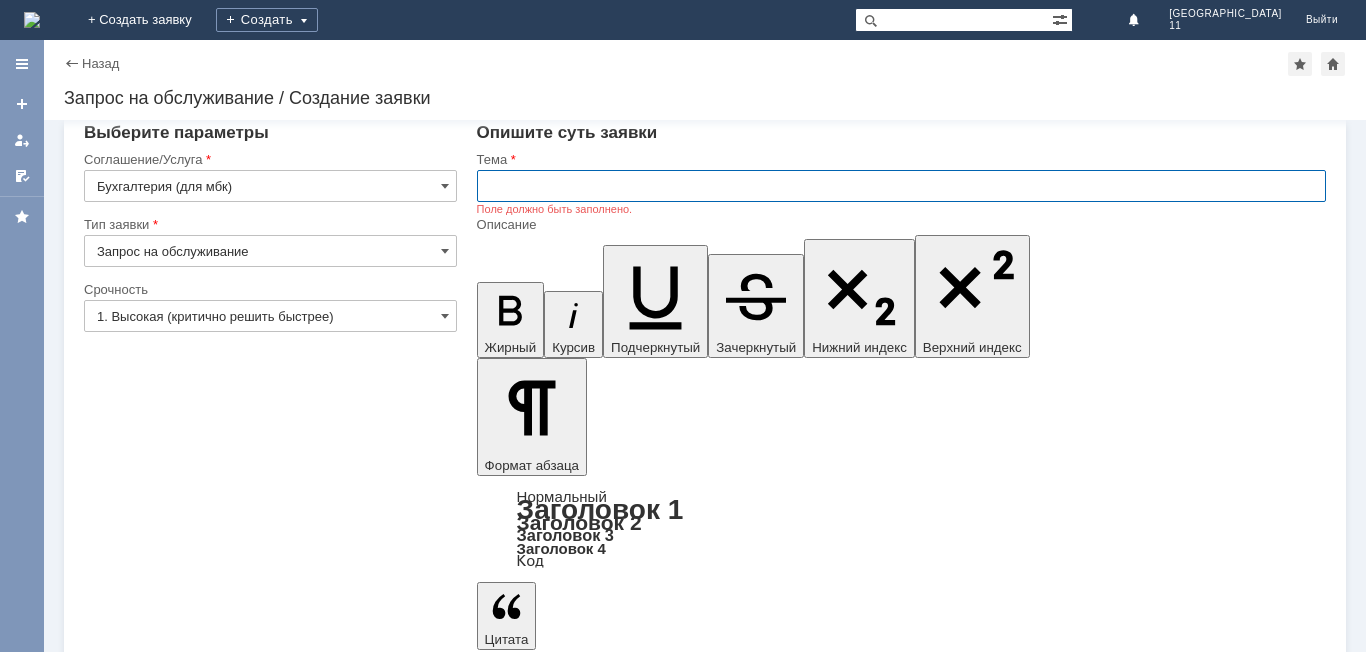 click at bounding box center (901, 186) 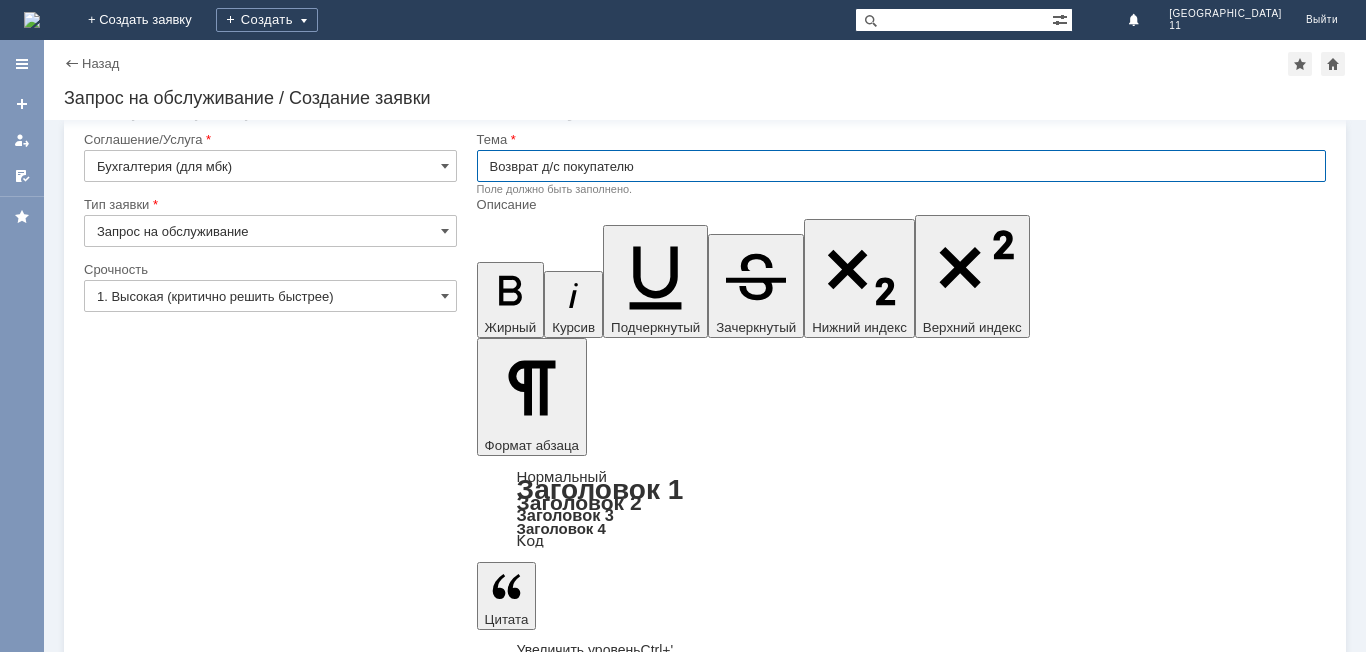 scroll, scrollTop: 47, scrollLeft: 0, axis: vertical 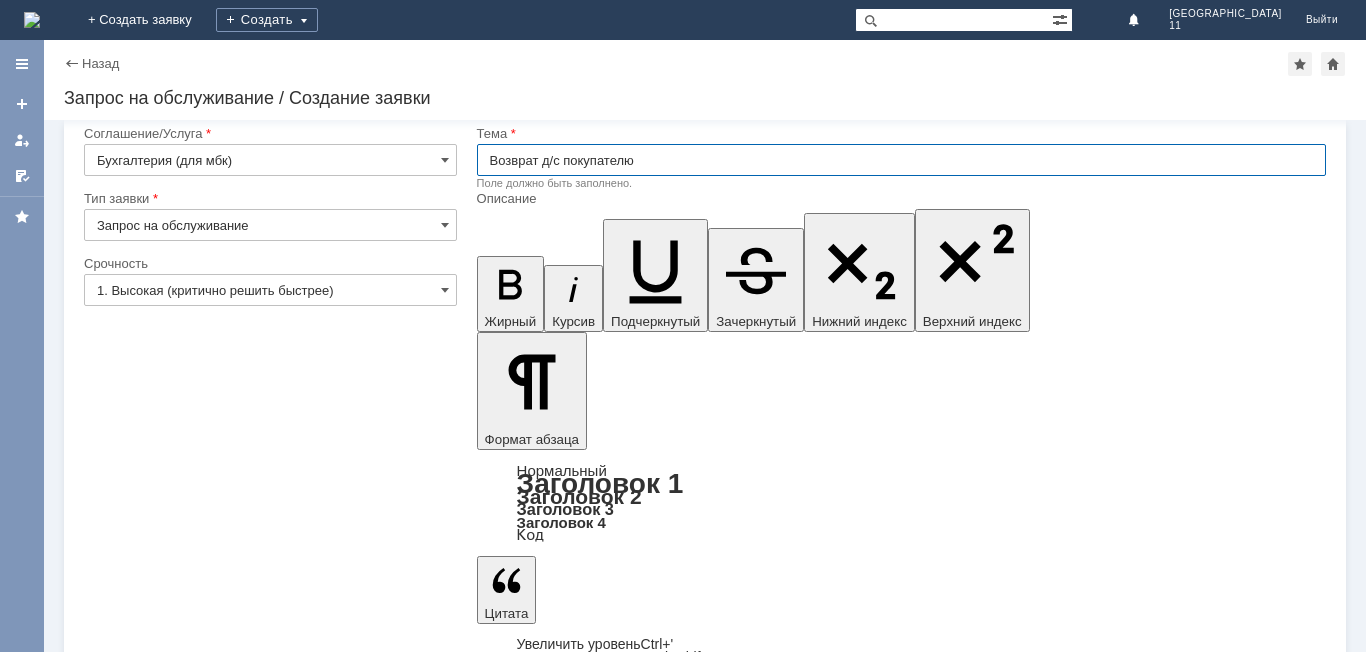 type on "Возврат д/с покупателю" 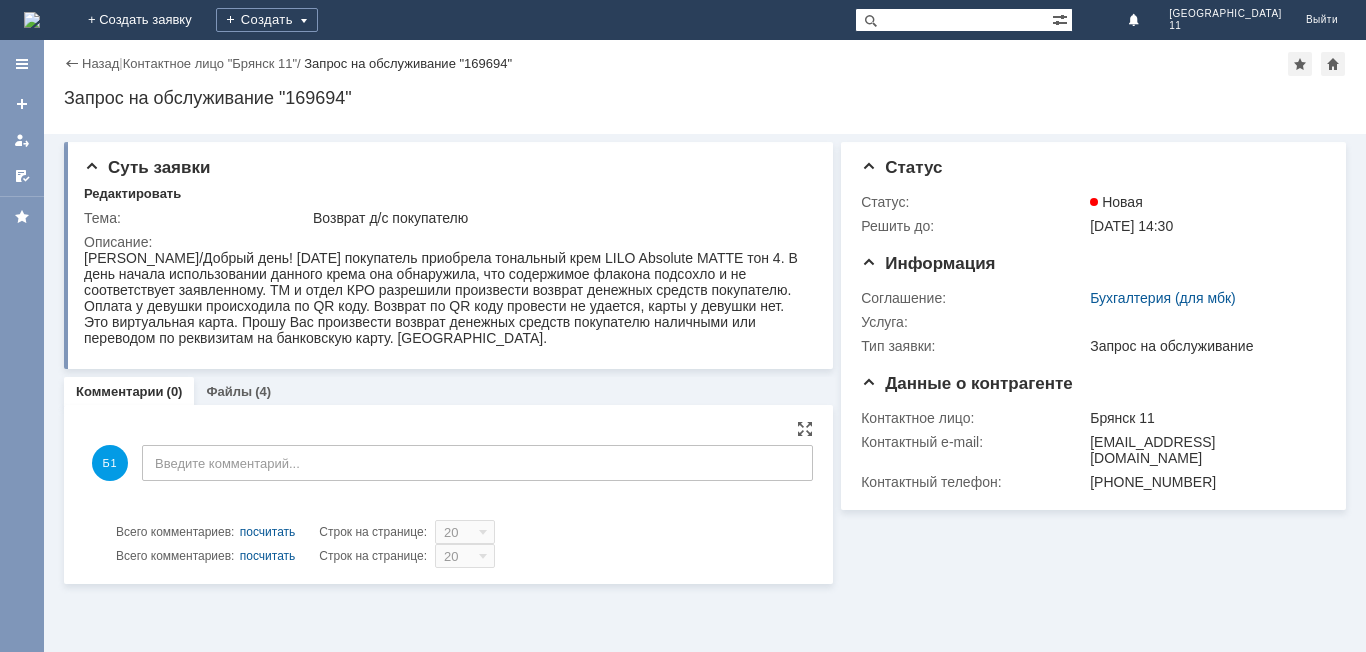 scroll, scrollTop: 0, scrollLeft: 0, axis: both 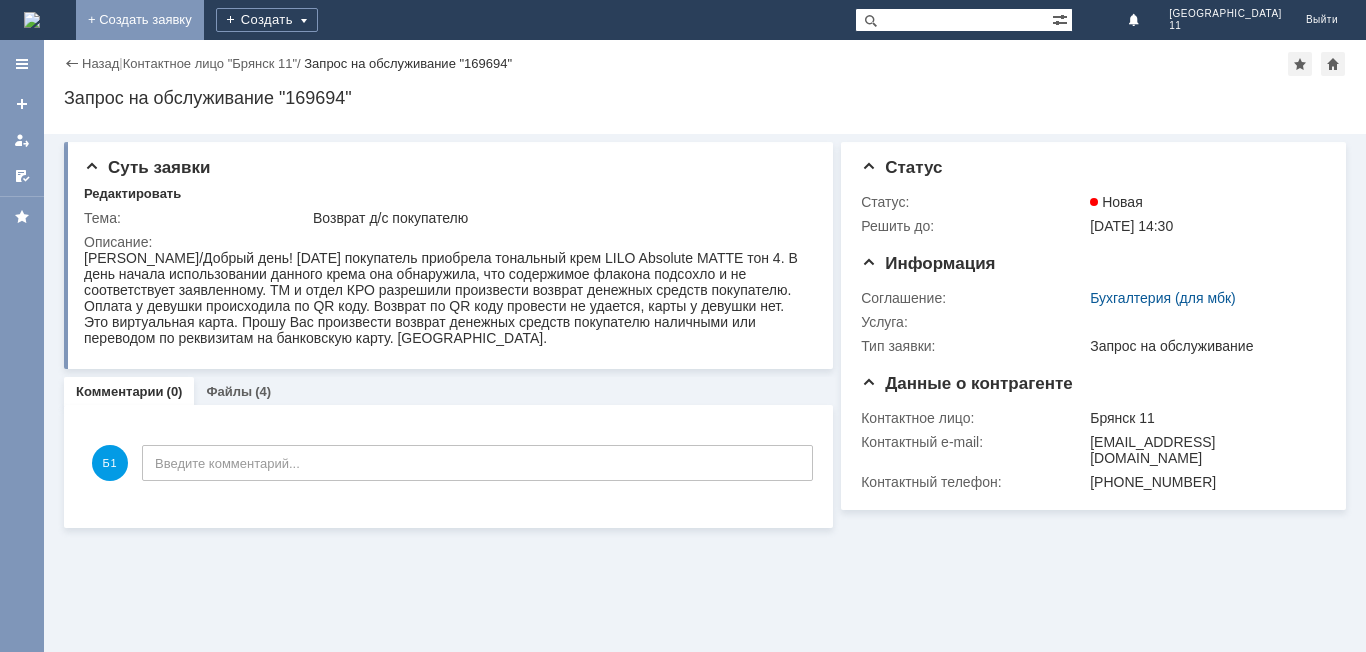 click on "+ Создать заявку" at bounding box center (140, 20) 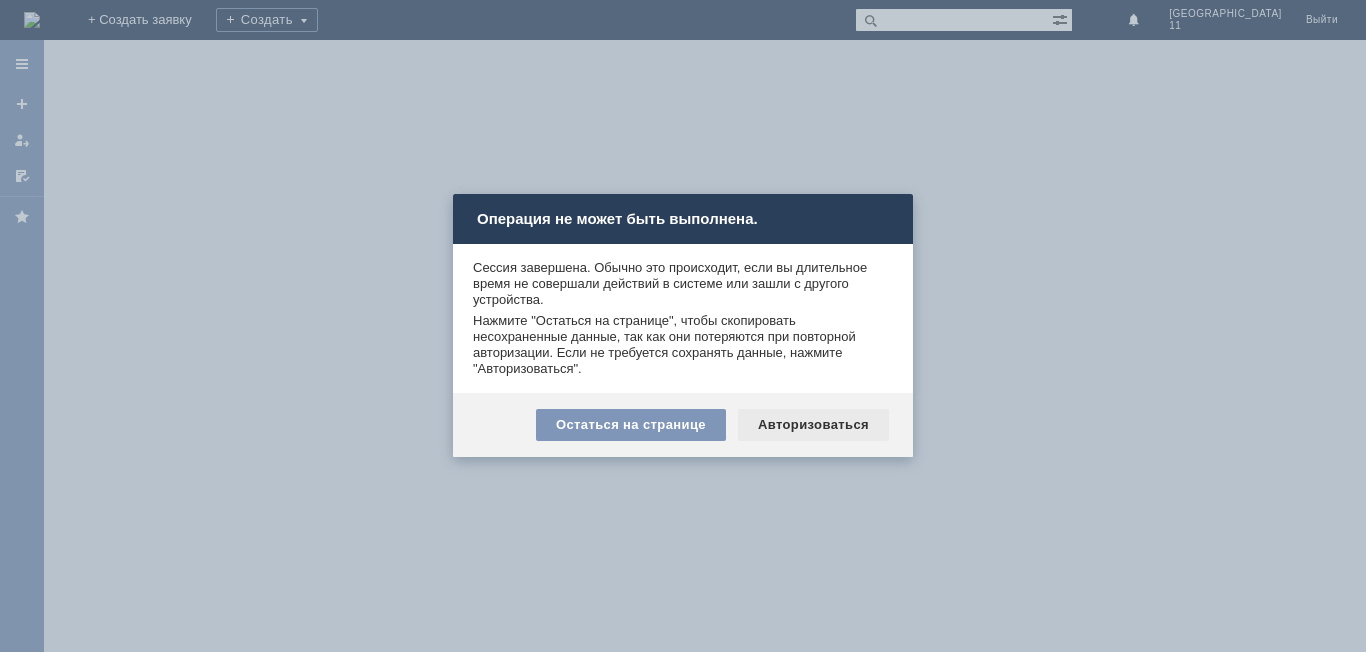 click on "Авторизоваться" at bounding box center (813, 425) 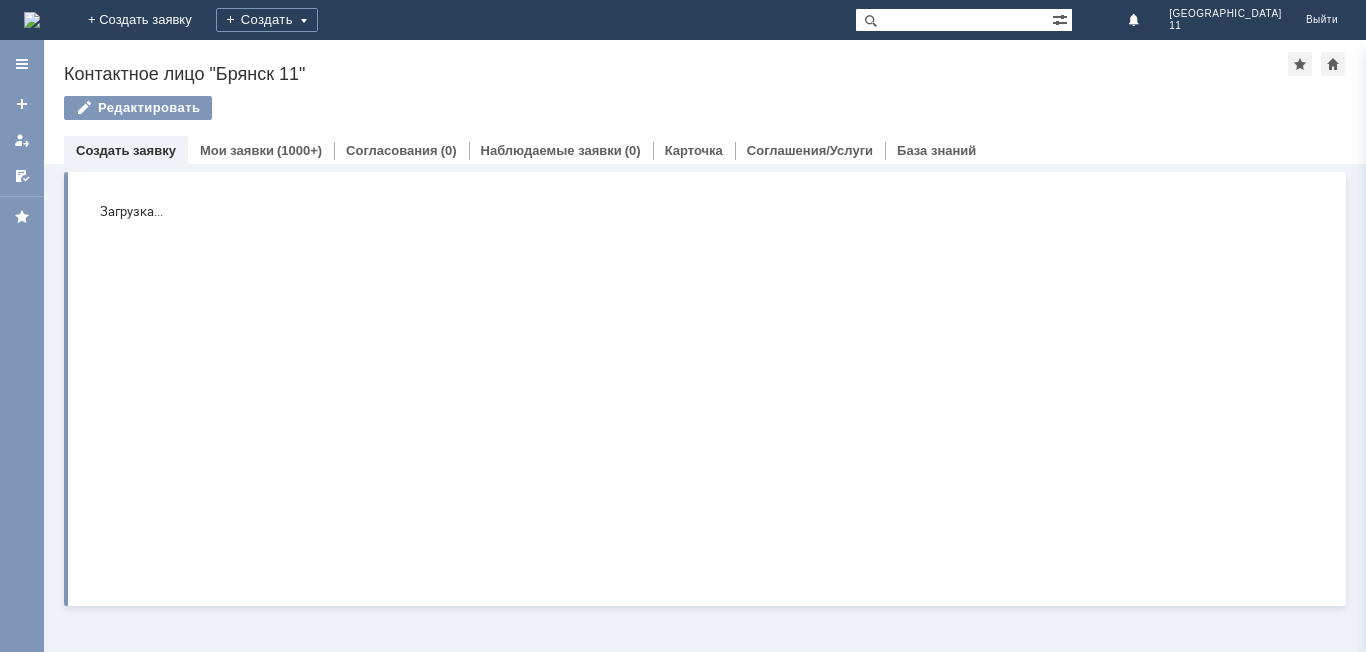 scroll, scrollTop: 0, scrollLeft: 0, axis: both 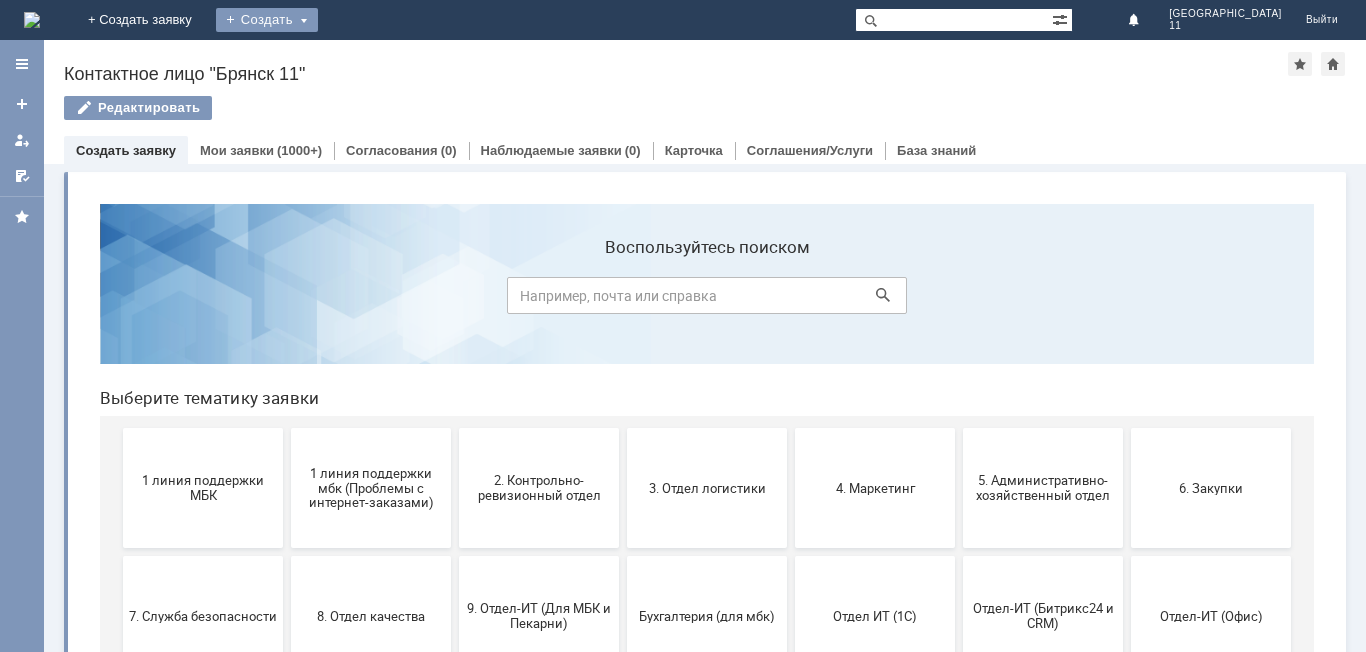 click on "Создать" at bounding box center [267, 20] 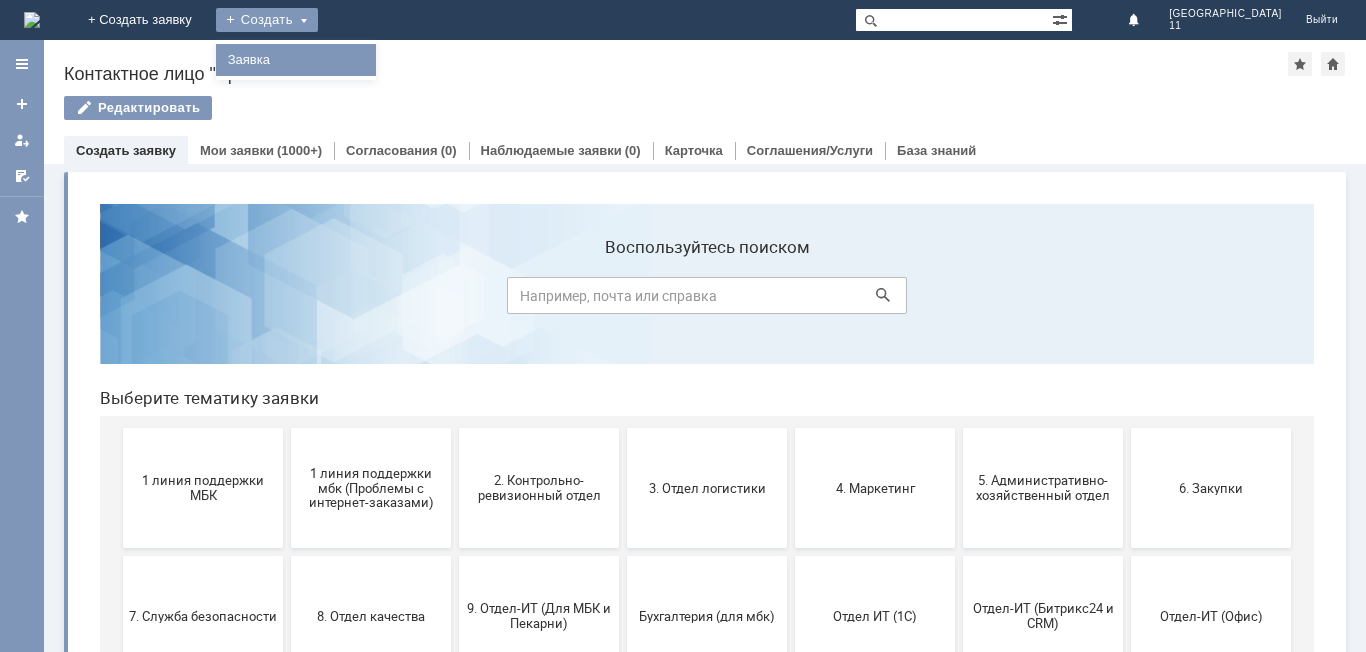 click on "Заявка" at bounding box center [296, 60] 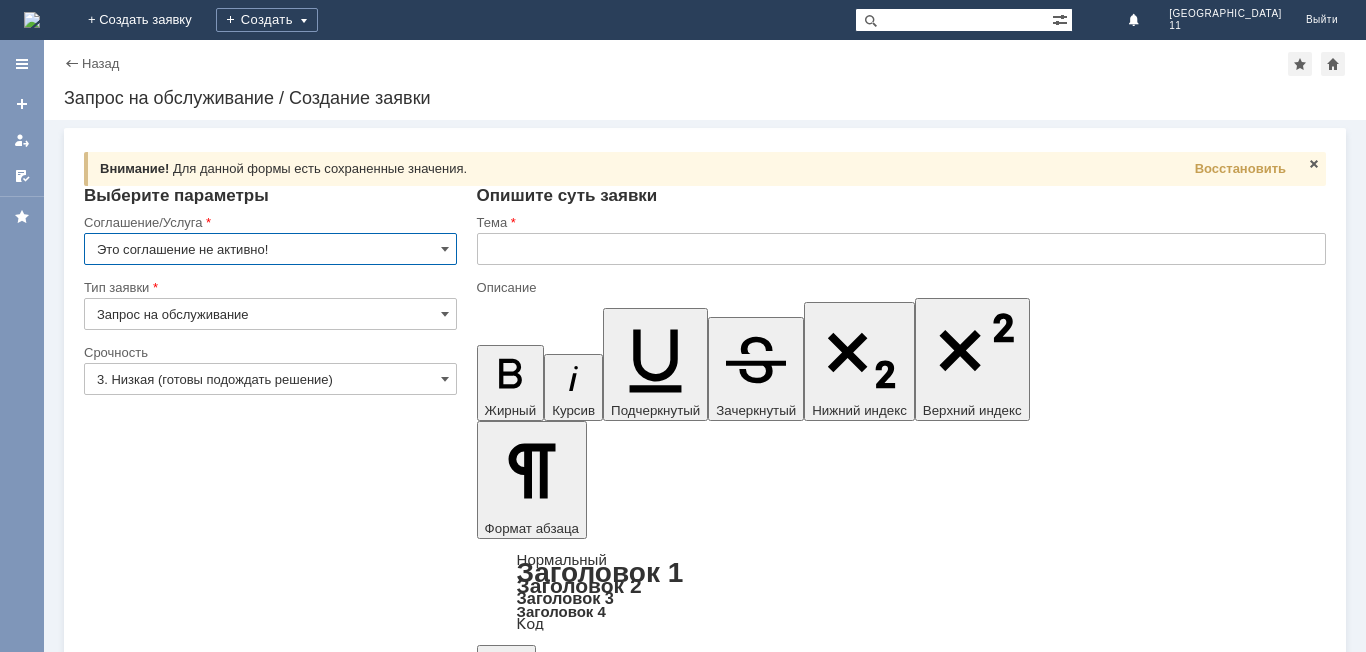 scroll, scrollTop: 0, scrollLeft: 0, axis: both 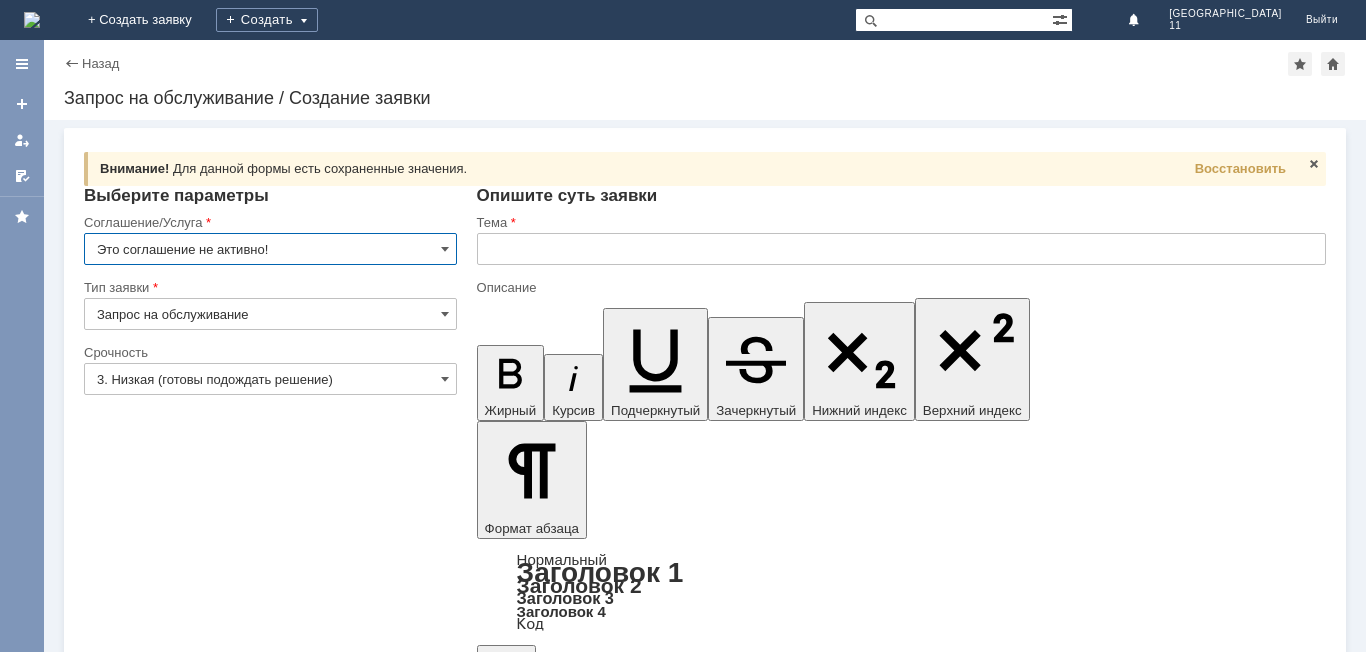click on "Это соглашение не активно!" at bounding box center (270, 249) 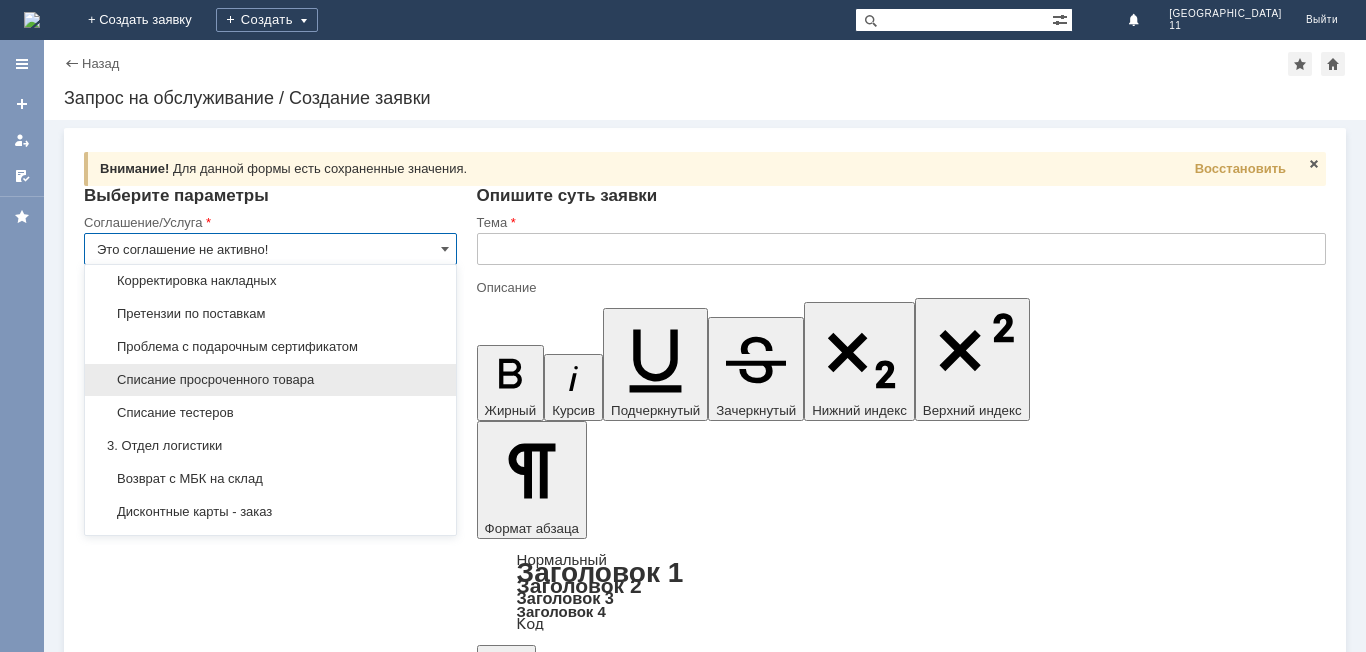 scroll, scrollTop: 267, scrollLeft: 0, axis: vertical 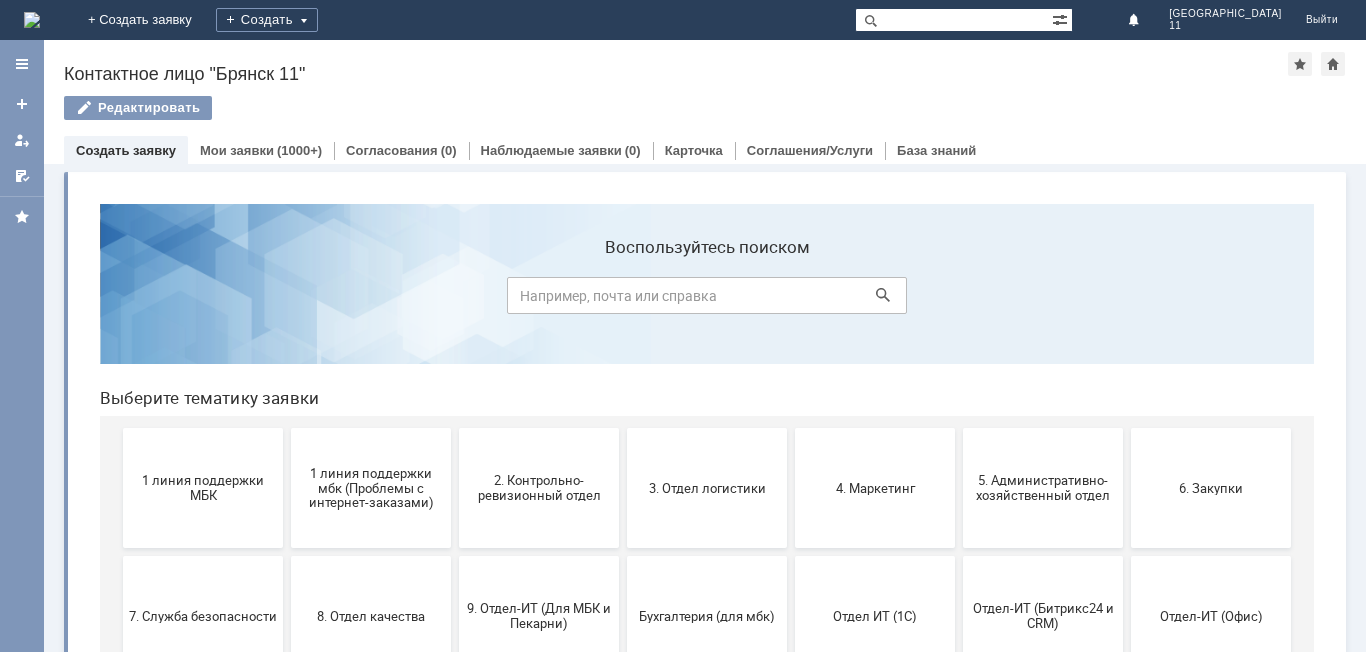 click on "Редактировать" at bounding box center [705, 117] 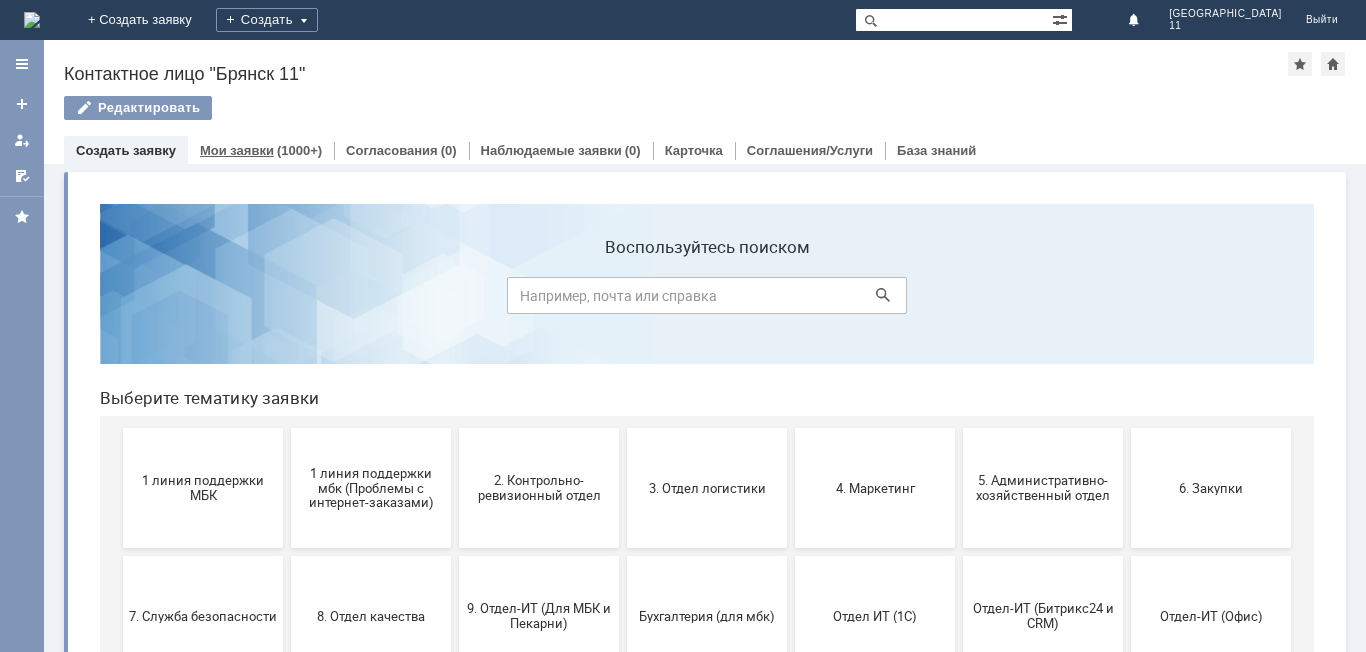 click on "Мои заявки" at bounding box center (237, 150) 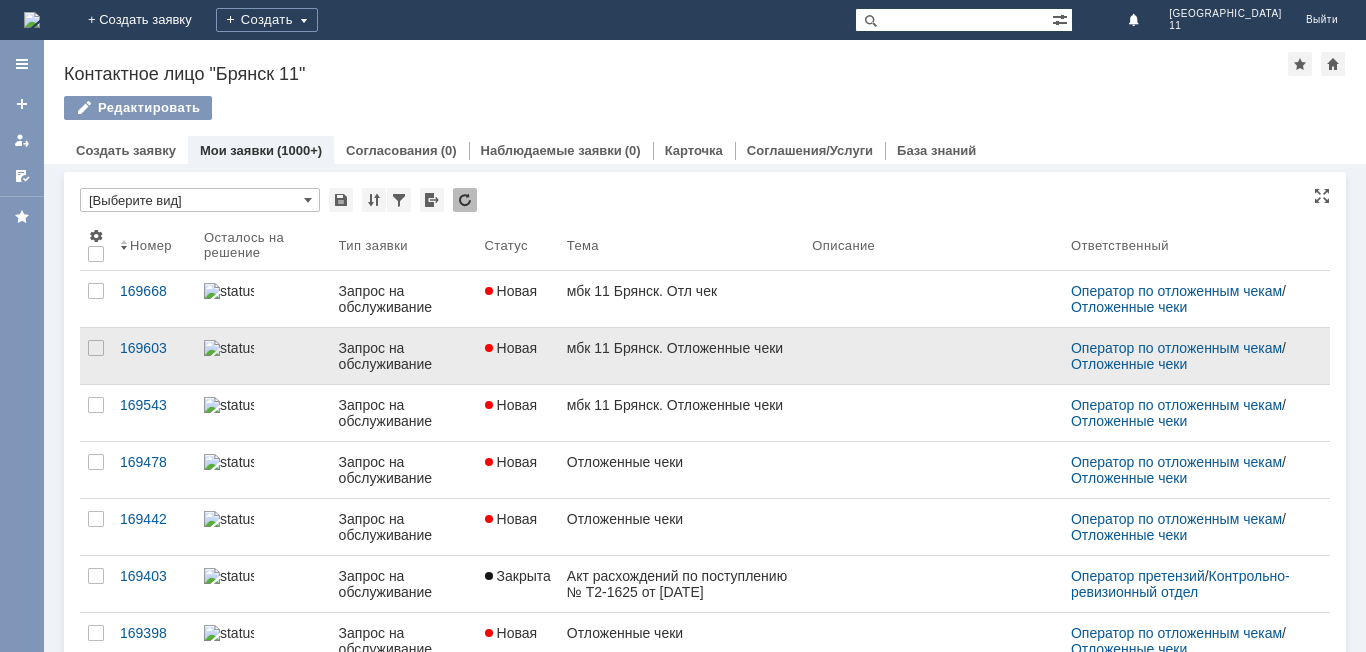 scroll, scrollTop: 0, scrollLeft: 0, axis: both 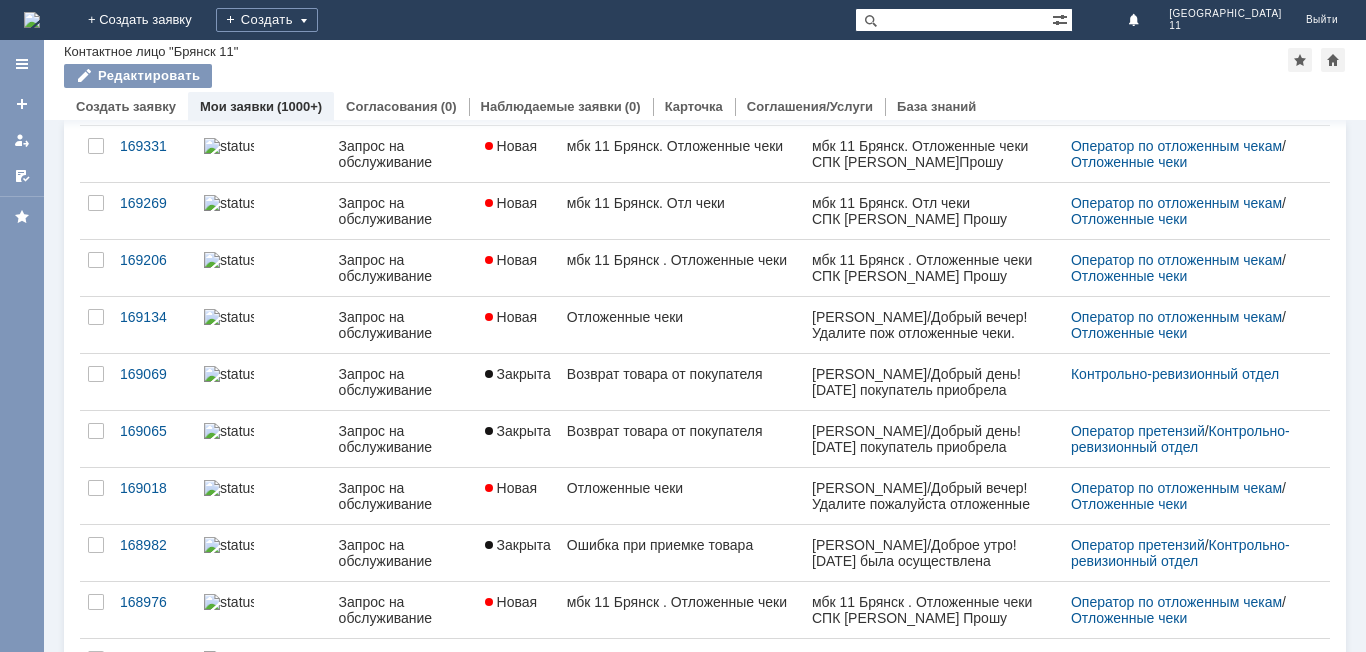 click on "Возврат товара от покупателя" at bounding box center [681, 382] 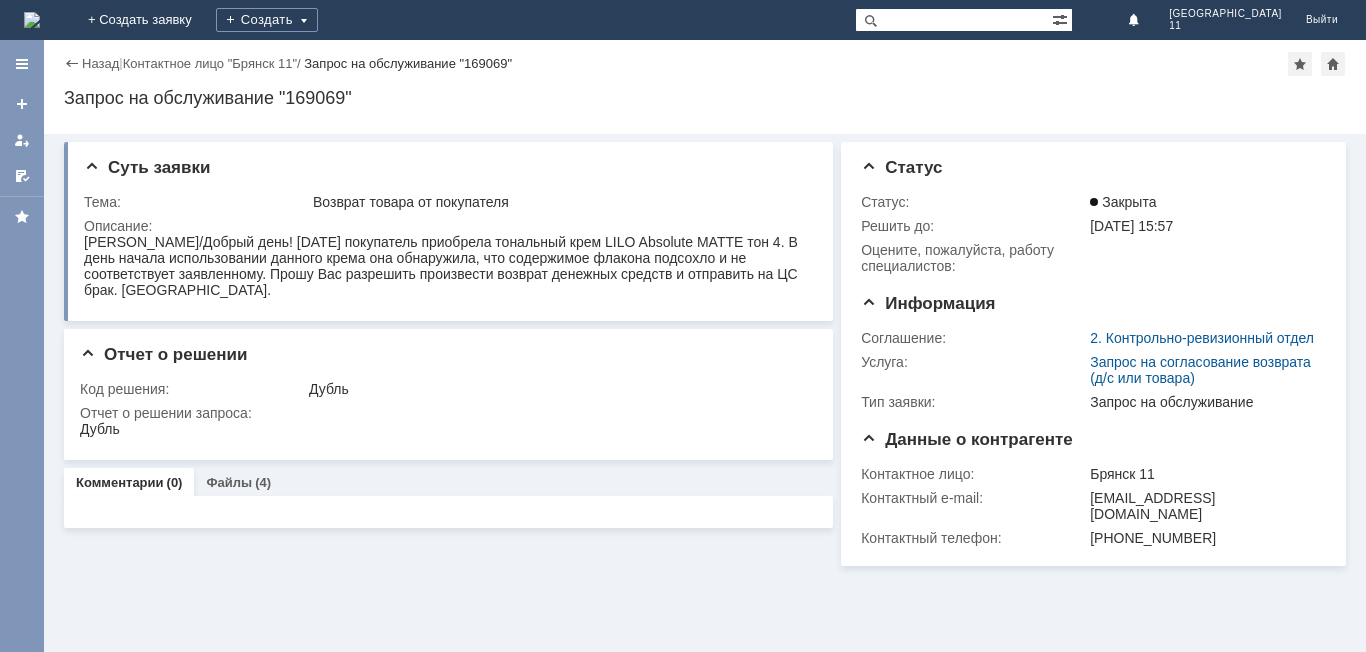 scroll, scrollTop: 0, scrollLeft: 0, axis: both 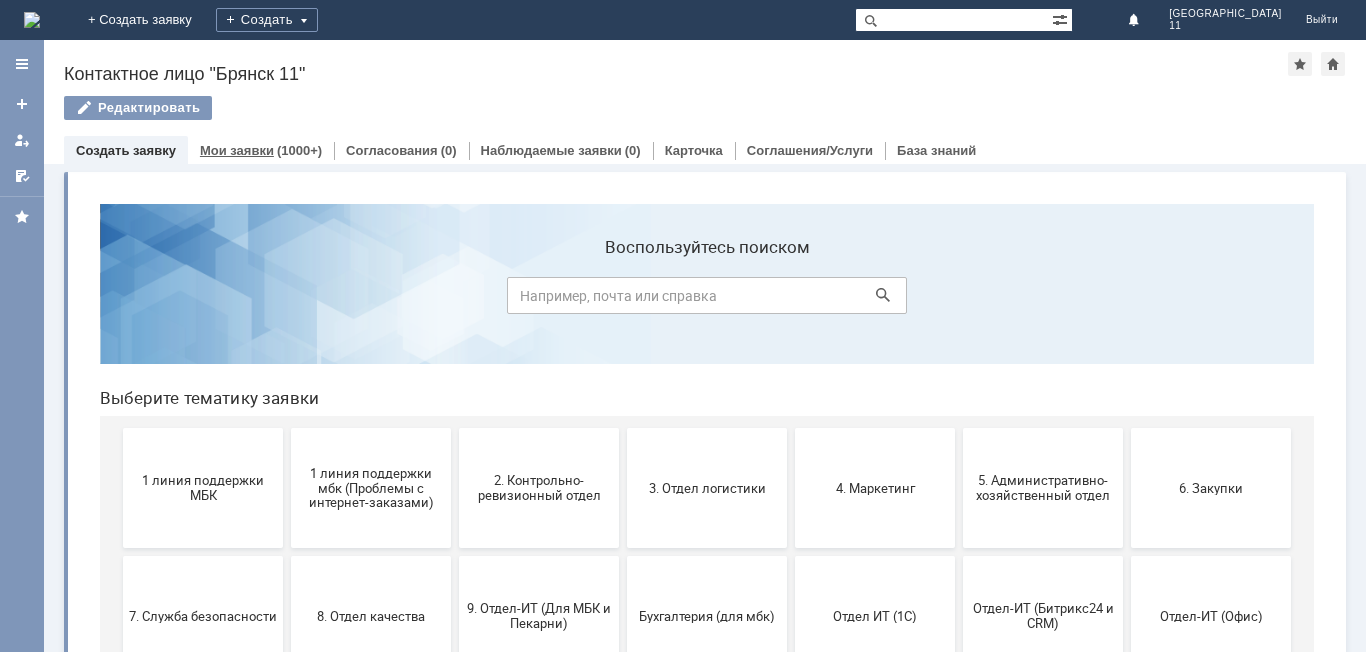 click on "Мои заявки (1000+)" at bounding box center [261, 150] 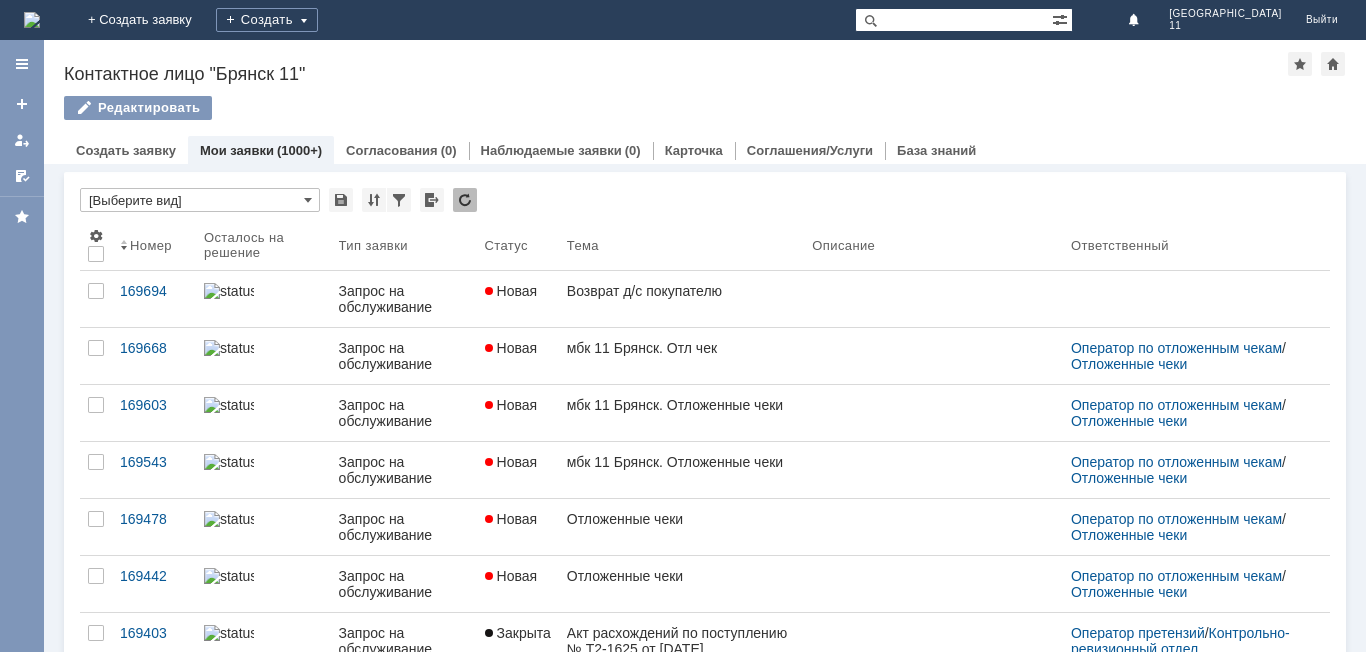 scroll, scrollTop: 0, scrollLeft: 0, axis: both 